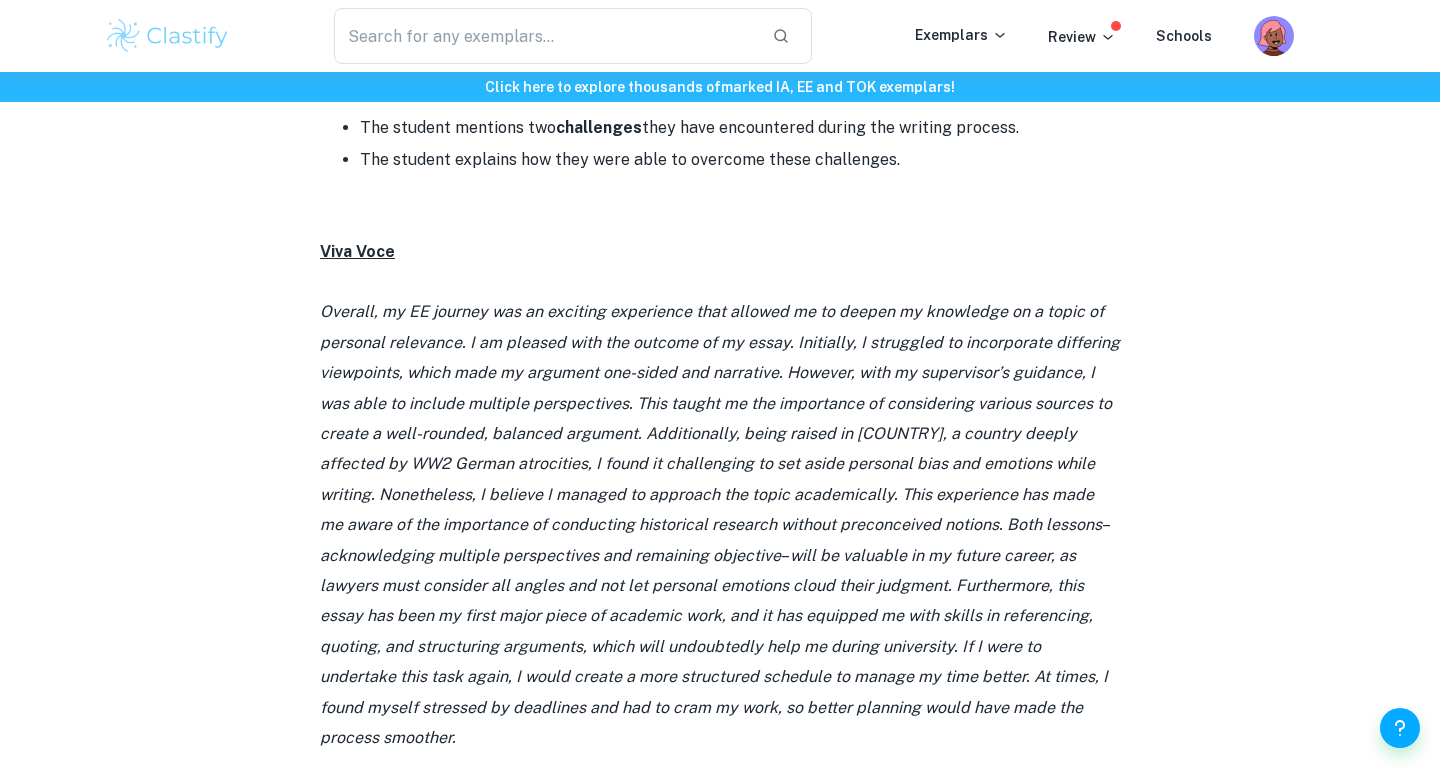 scroll, scrollTop: 2531, scrollLeft: 0, axis: vertical 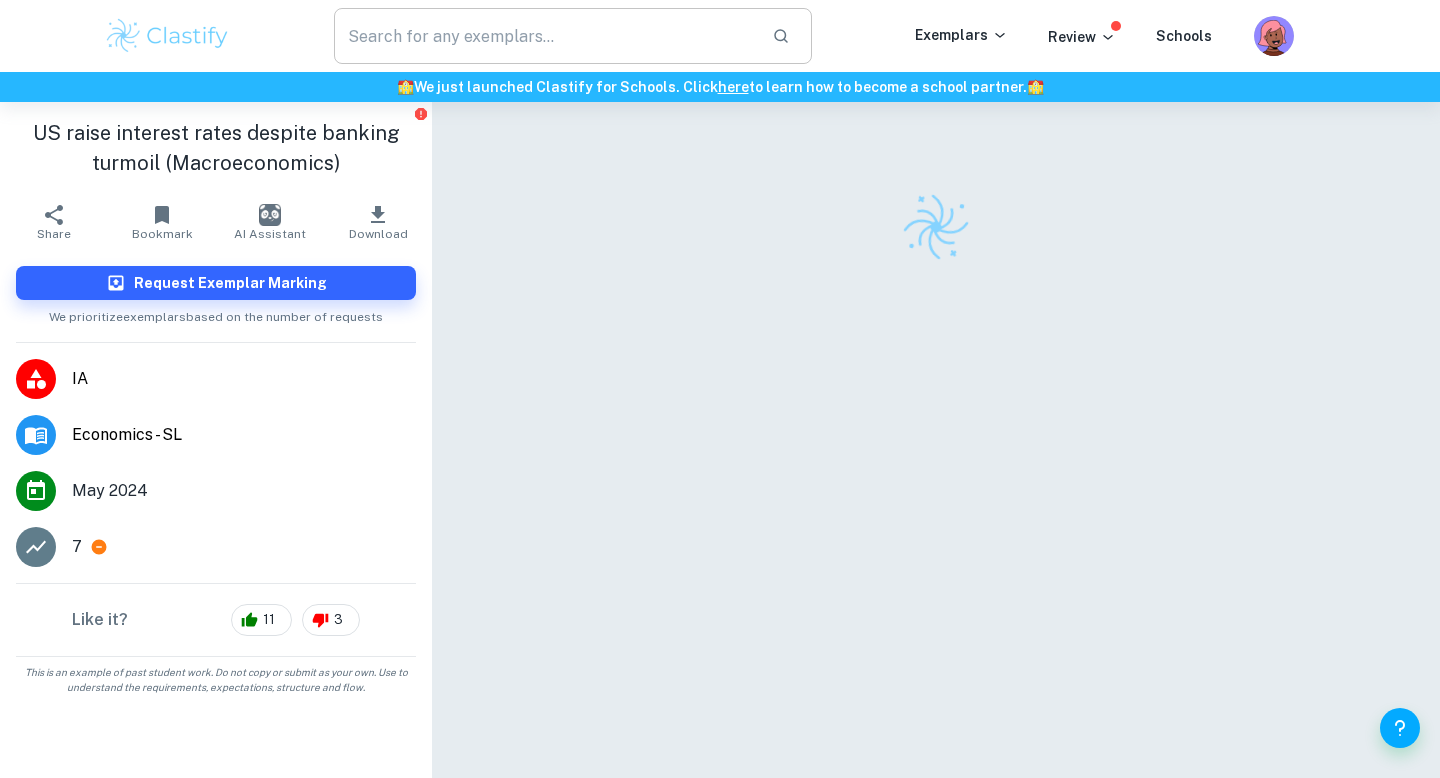 click at bounding box center (545, 36) 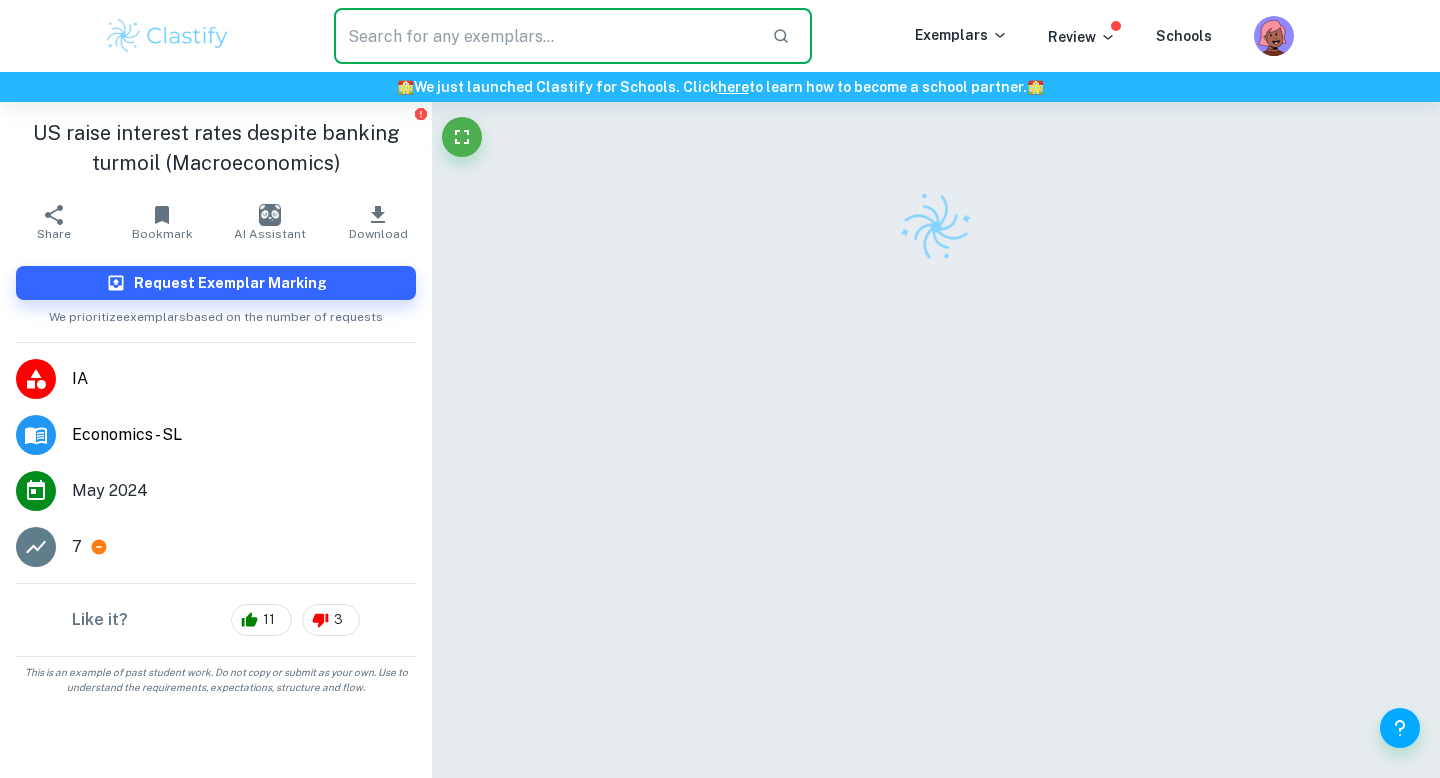 click at bounding box center [545, 36] 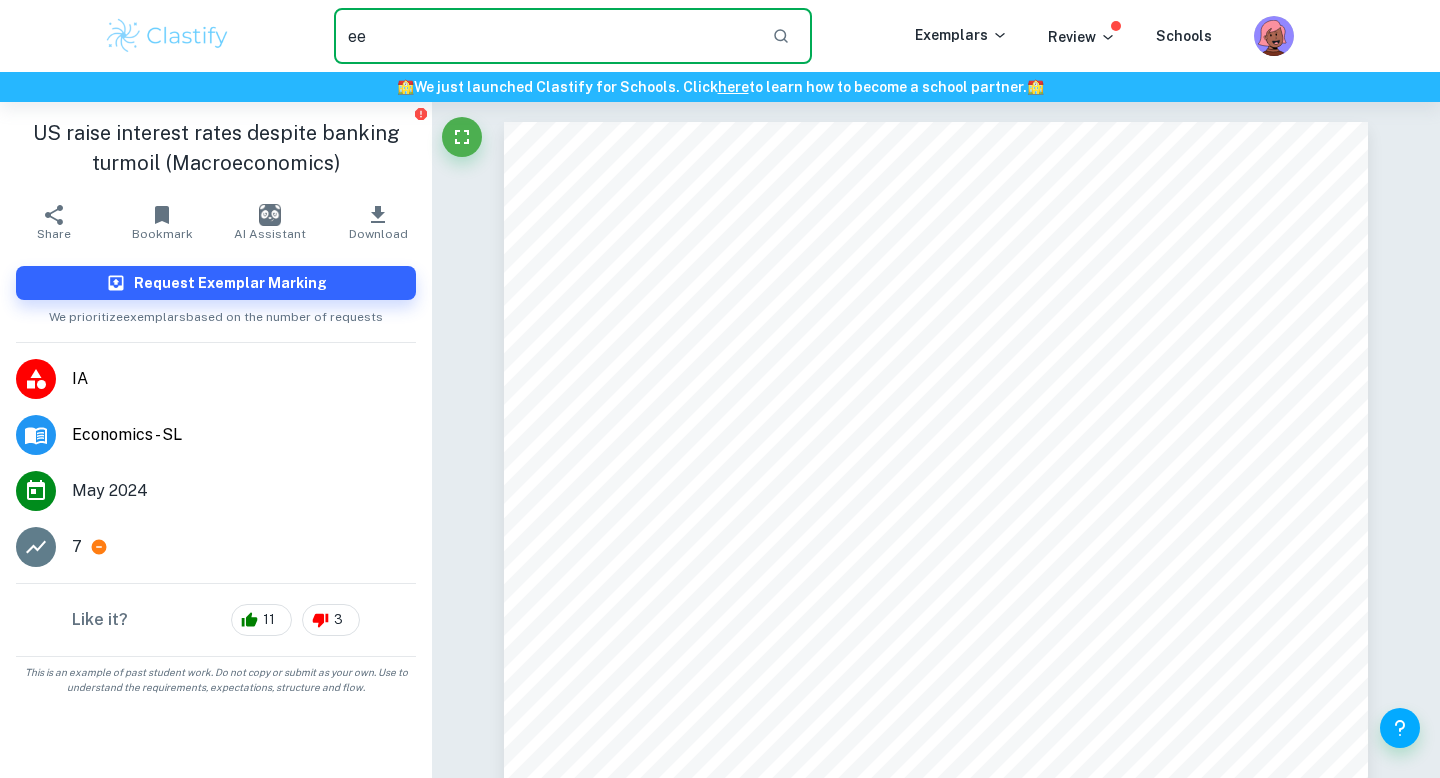 type on "ee" 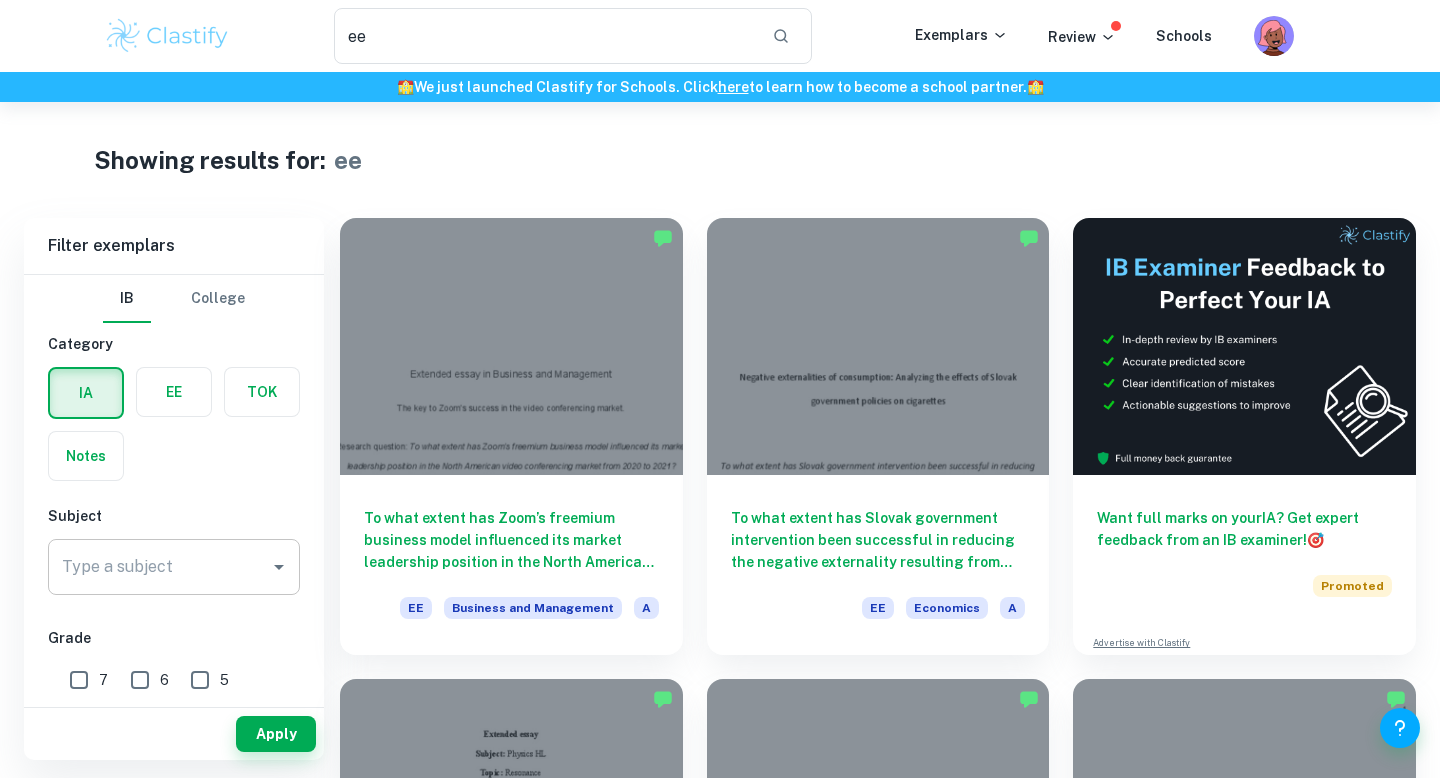 click on "Type a subject" at bounding box center [174, 567] 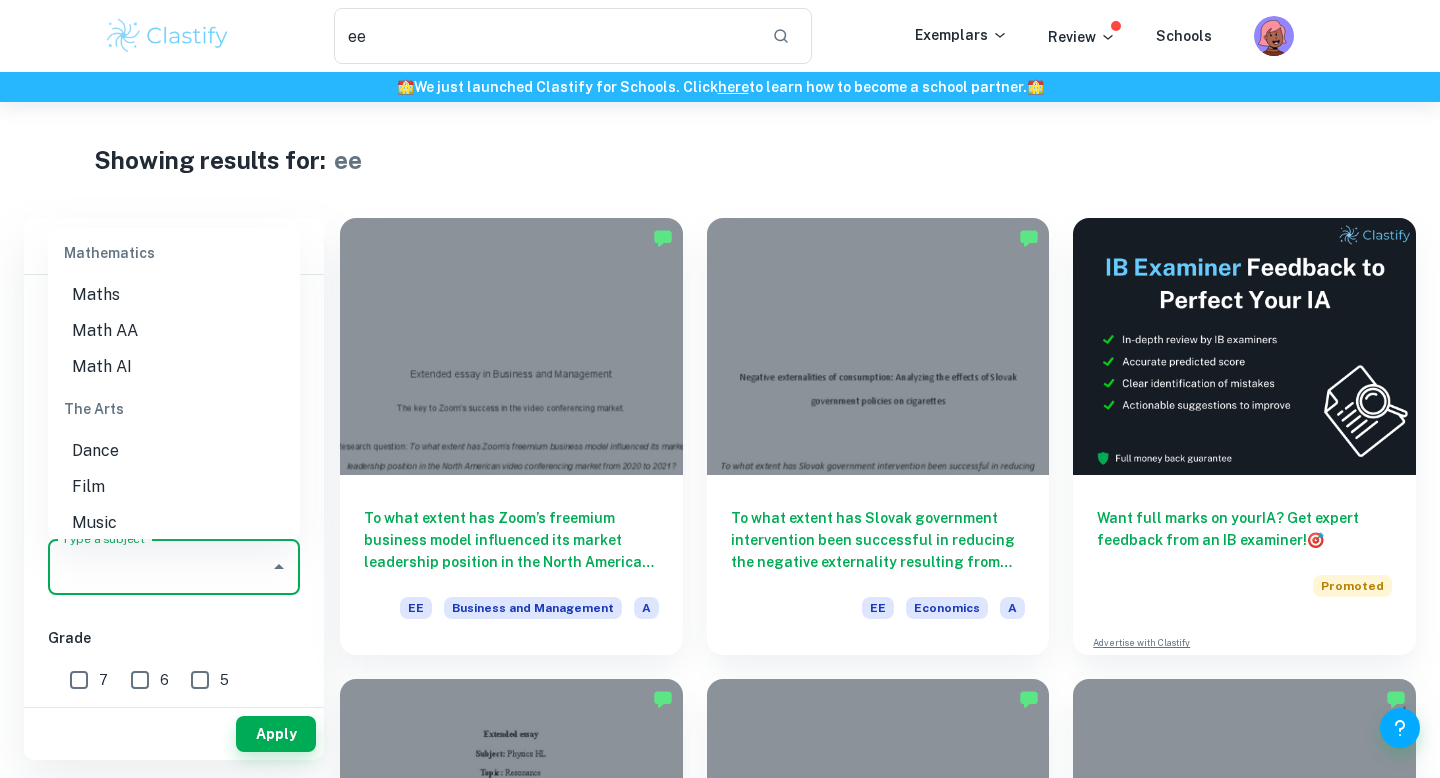 scroll, scrollTop: 2784, scrollLeft: 0, axis: vertical 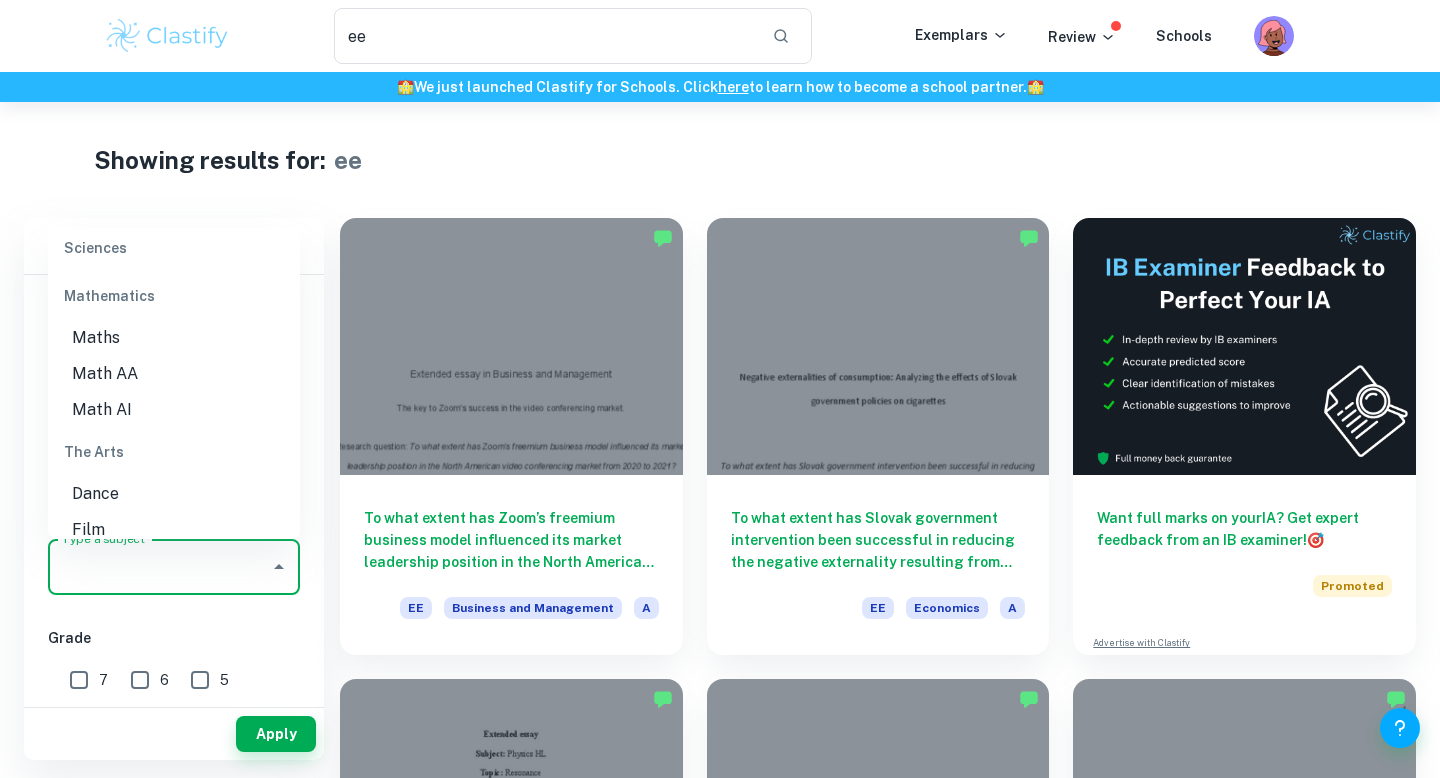 click on "Maths" at bounding box center (174, 338) 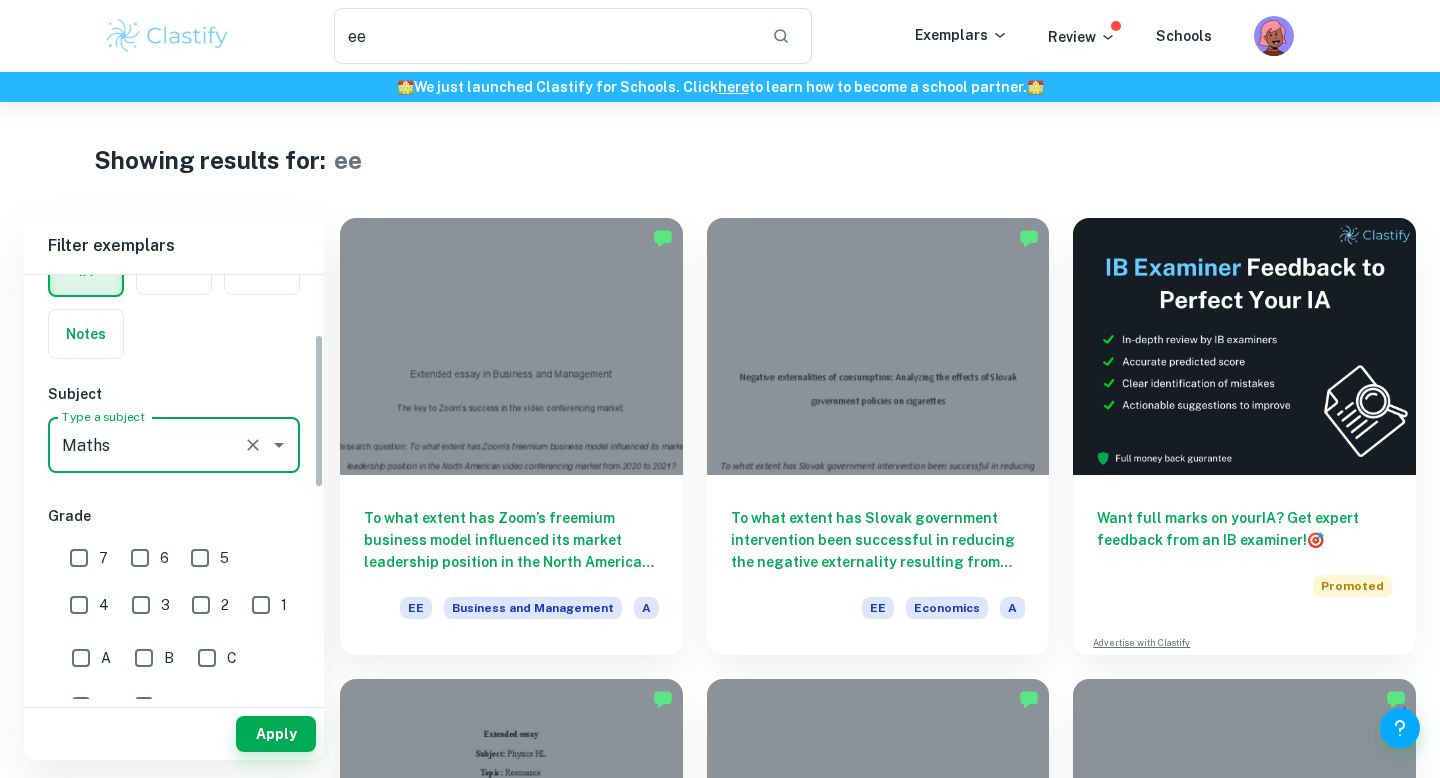 scroll, scrollTop: 170, scrollLeft: 0, axis: vertical 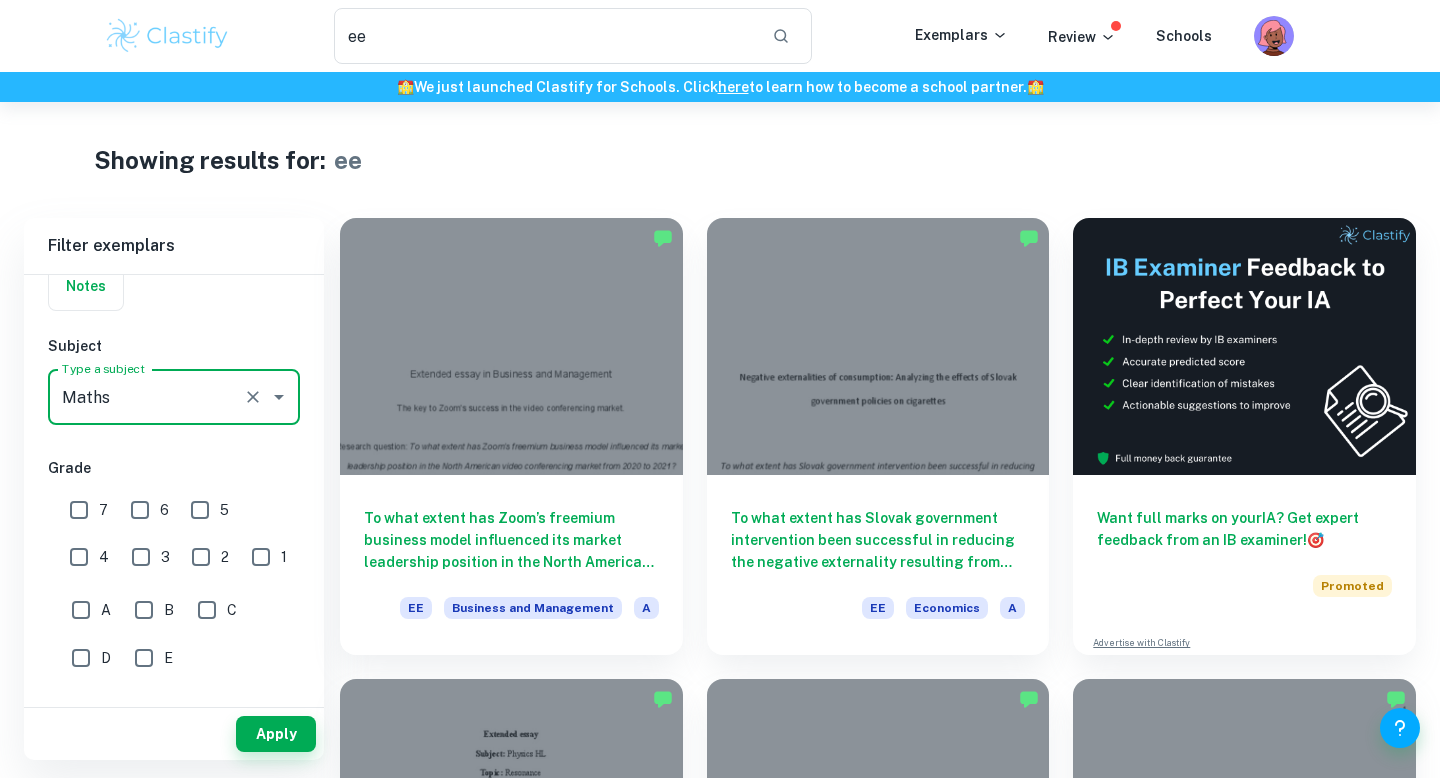 click on "7" at bounding box center (79, 510) 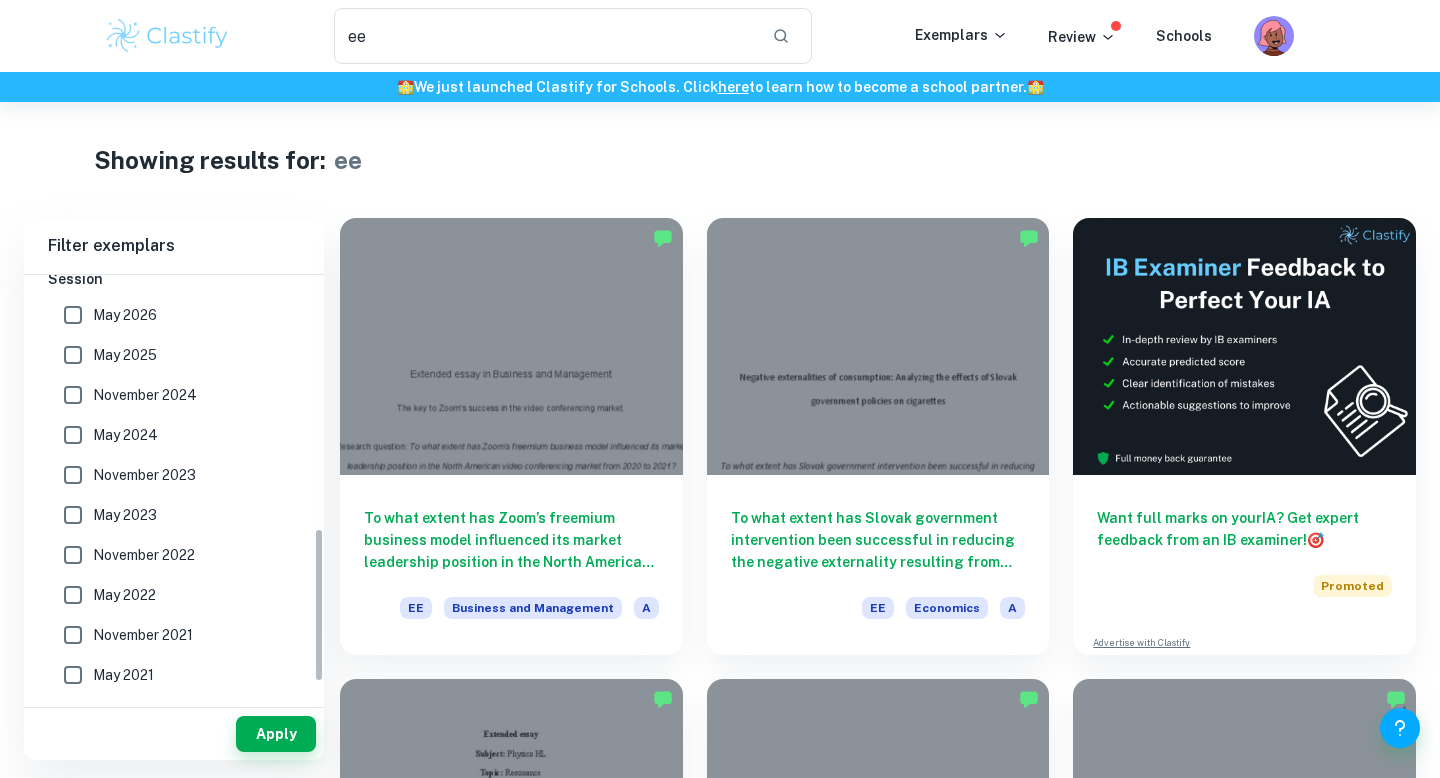 scroll, scrollTop: 694, scrollLeft: 0, axis: vertical 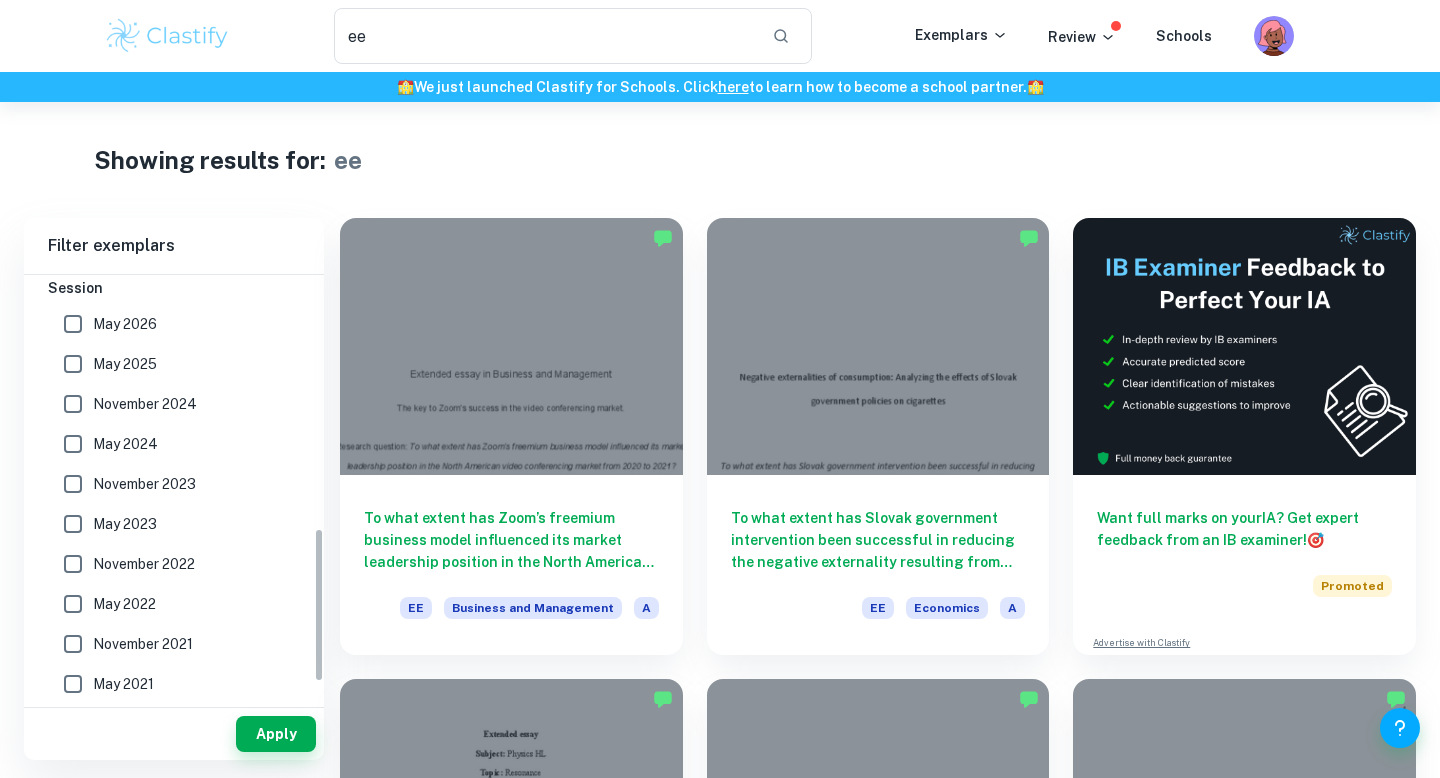 click on "May 2026" at bounding box center (125, 324) 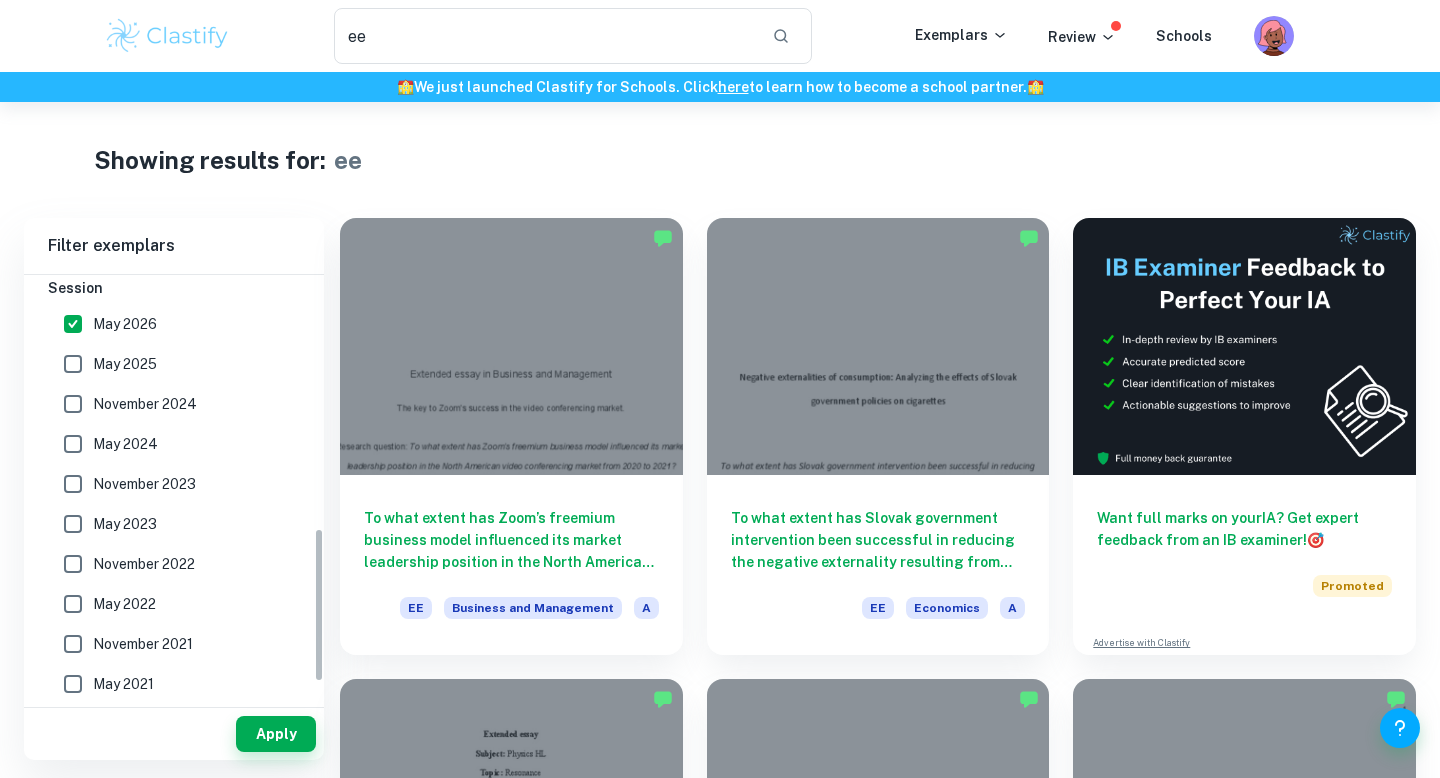 click on "May 2025" at bounding box center (168, 364) 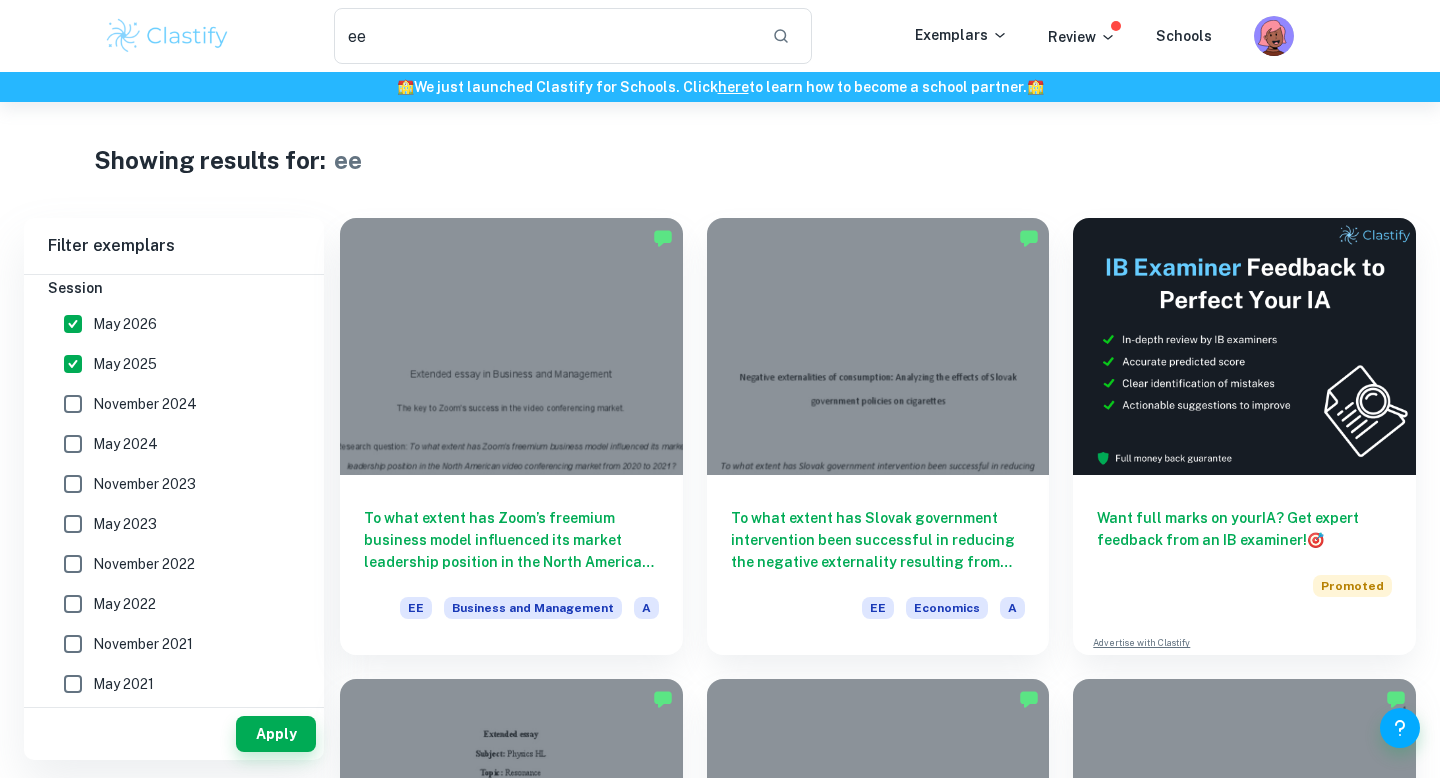 click on "November 2024" at bounding box center [125, 324] 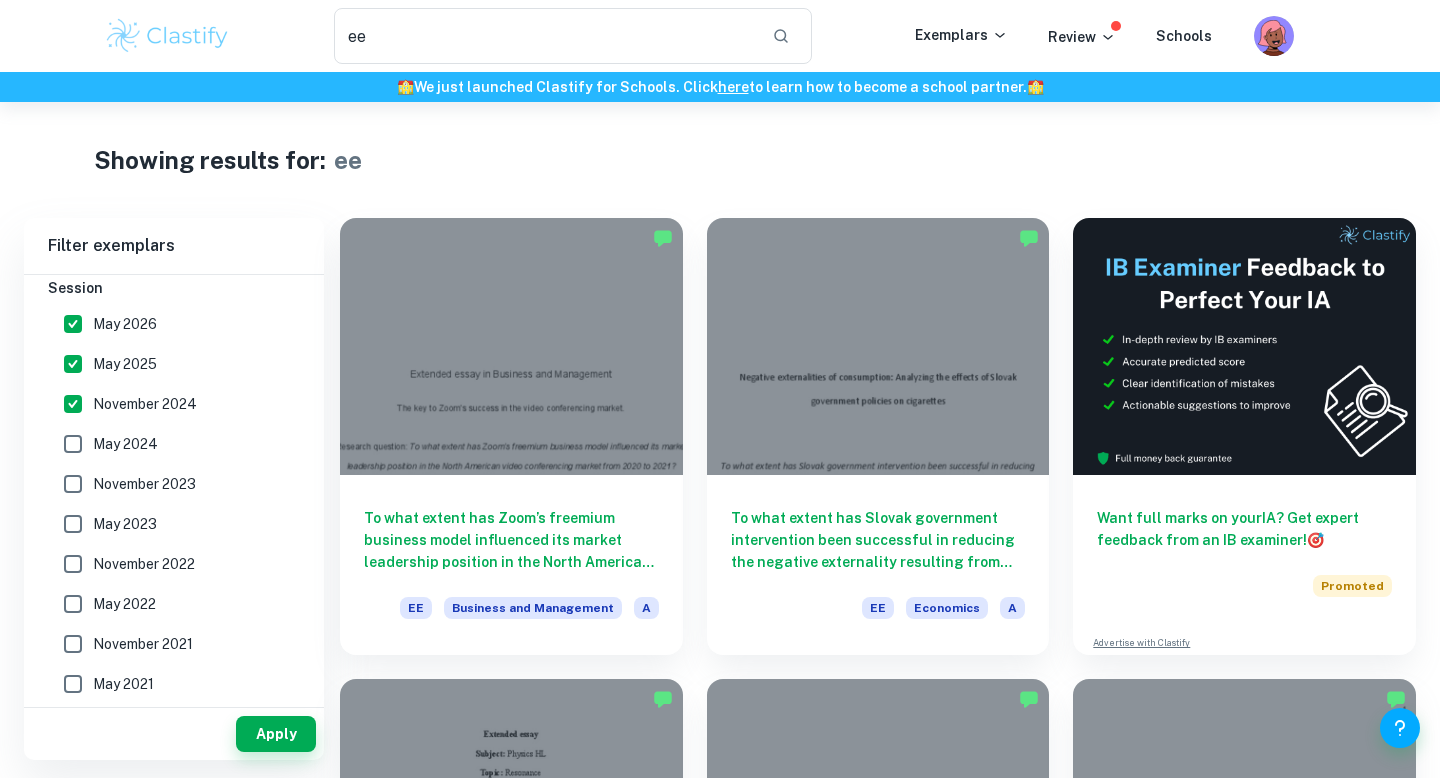 click on "May 2024" at bounding box center [125, 324] 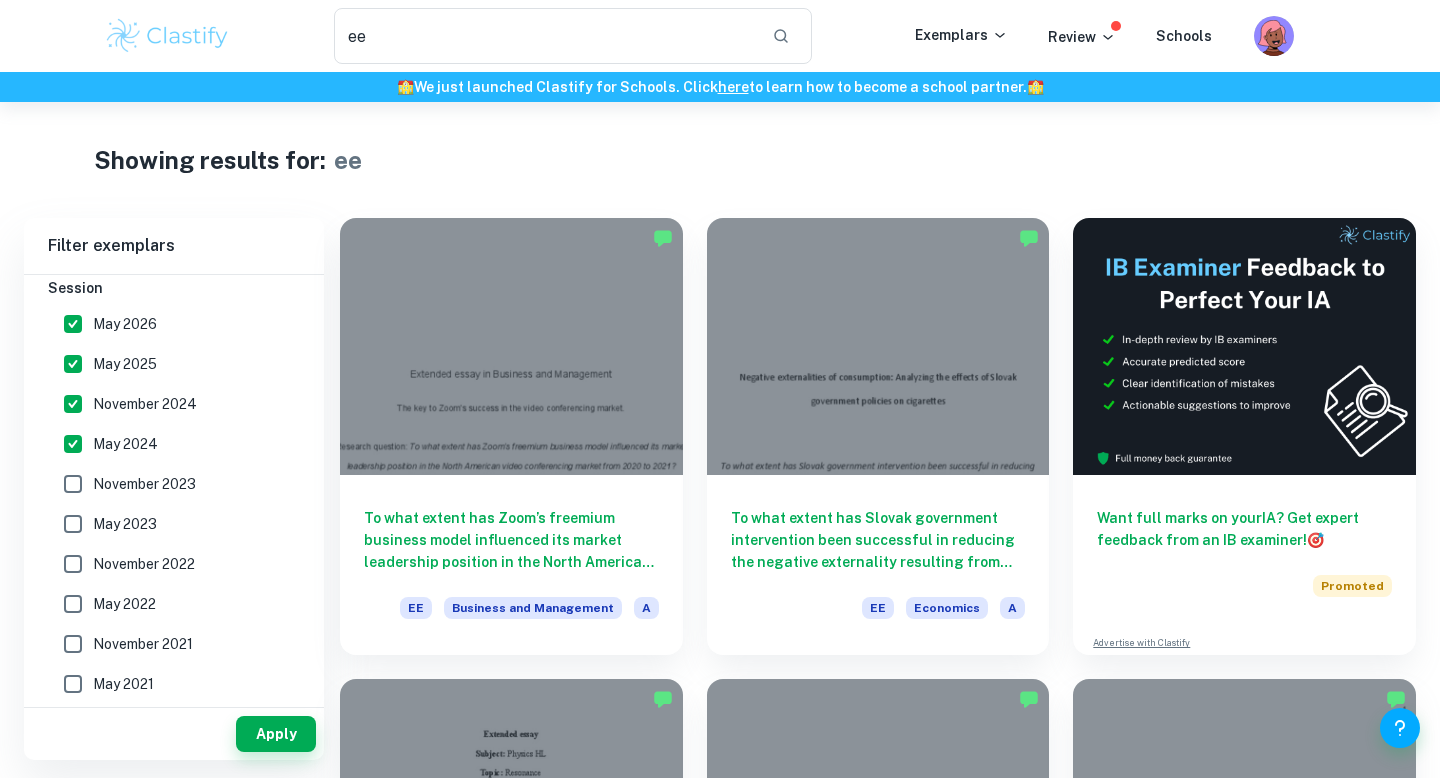 click on "November 2023" at bounding box center [125, 324] 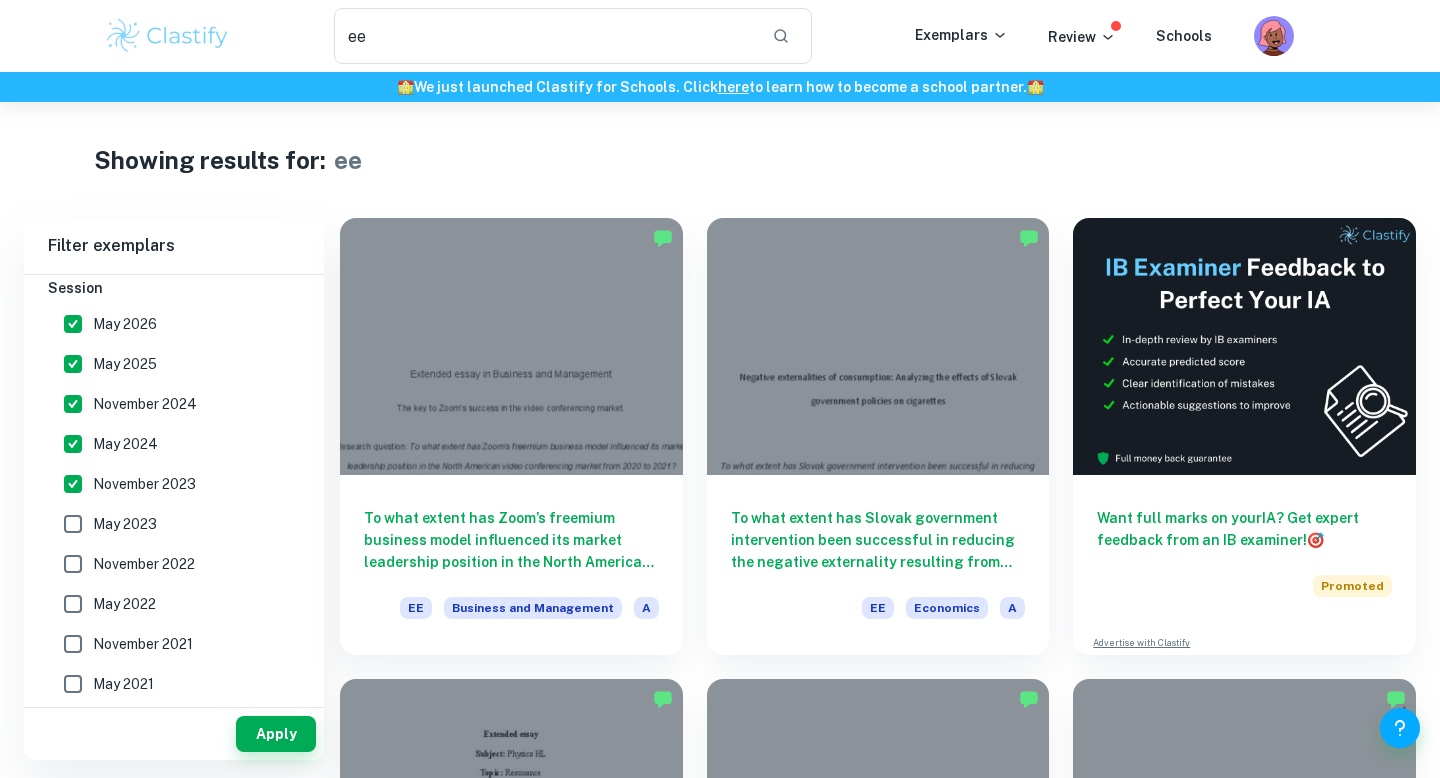 click on "May 2023" at bounding box center [168, 524] 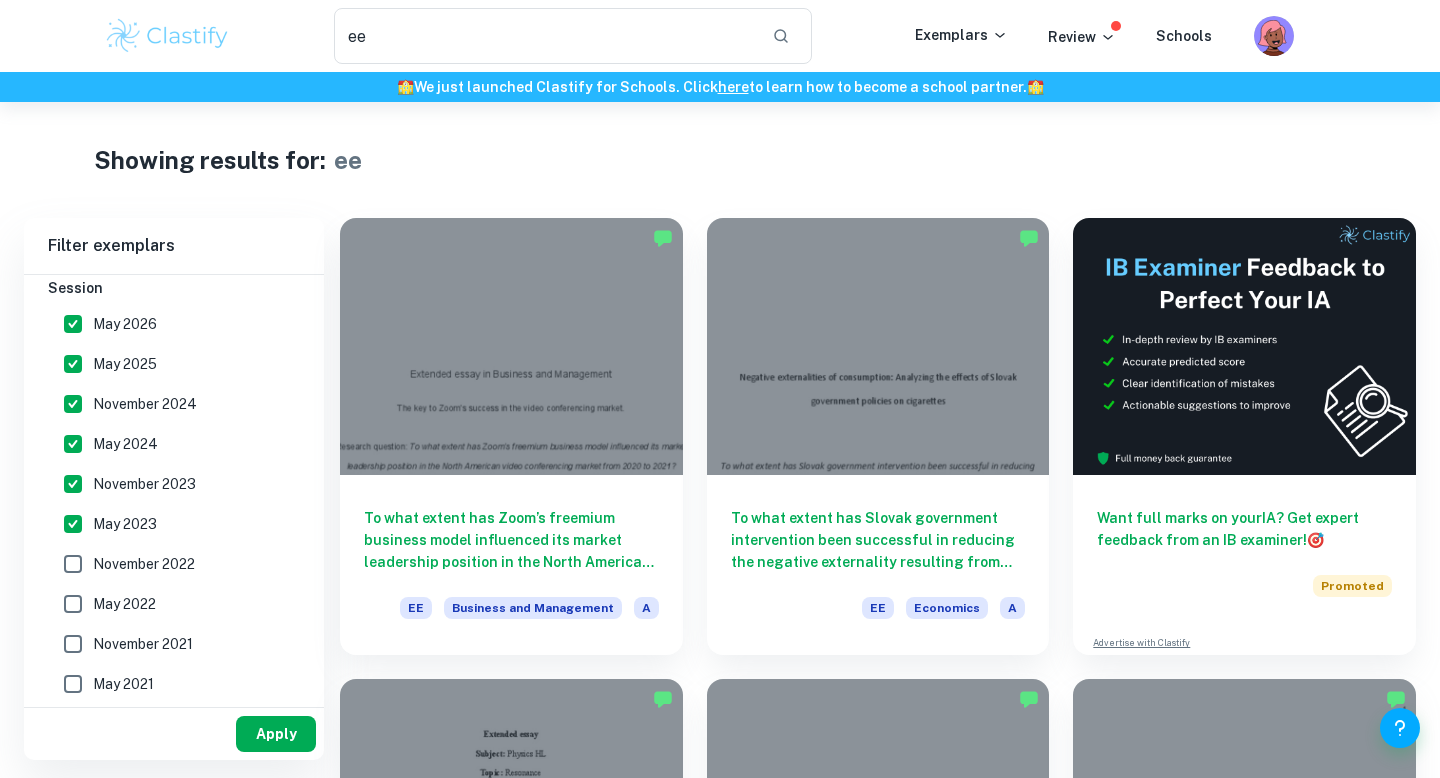 click on "Apply" at bounding box center [276, 734] 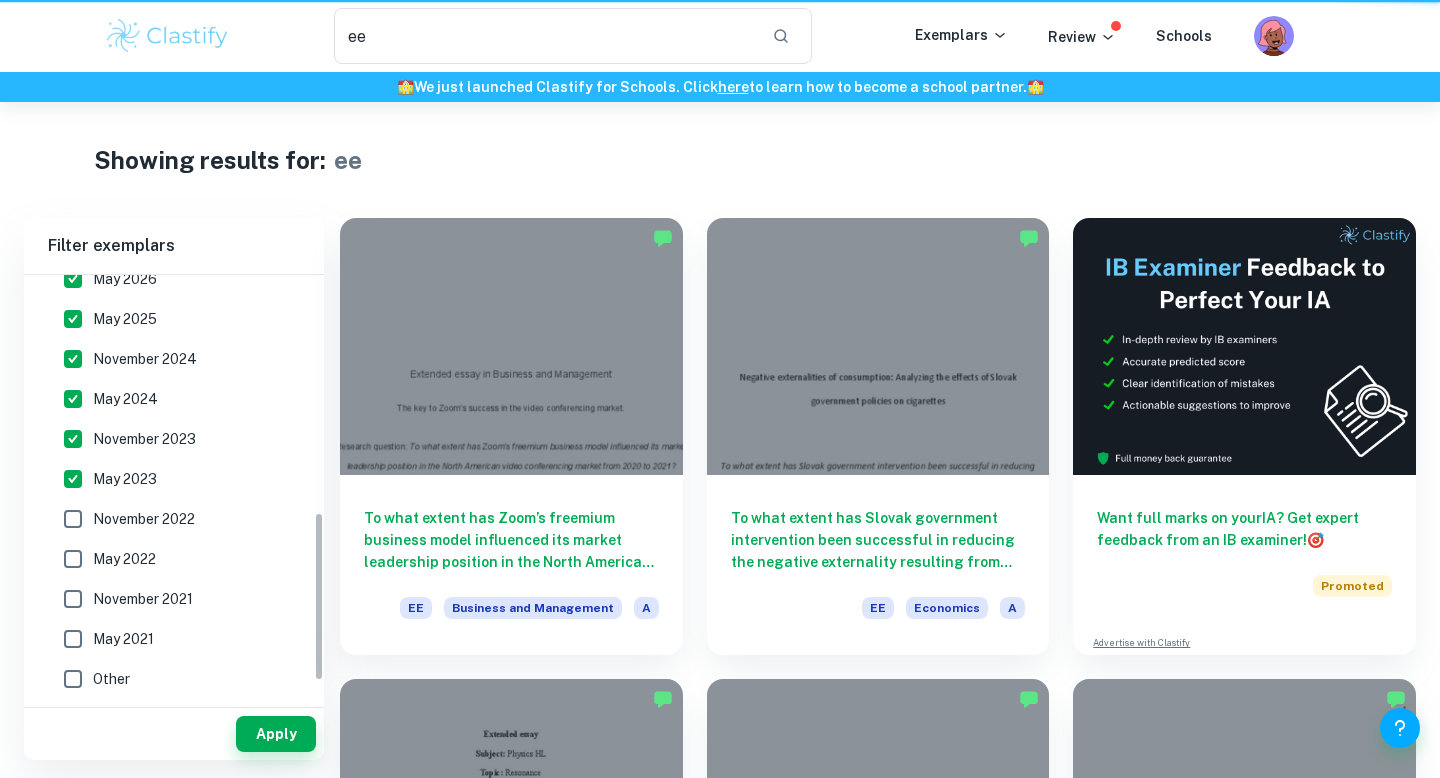 scroll, scrollTop: 593, scrollLeft: 0, axis: vertical 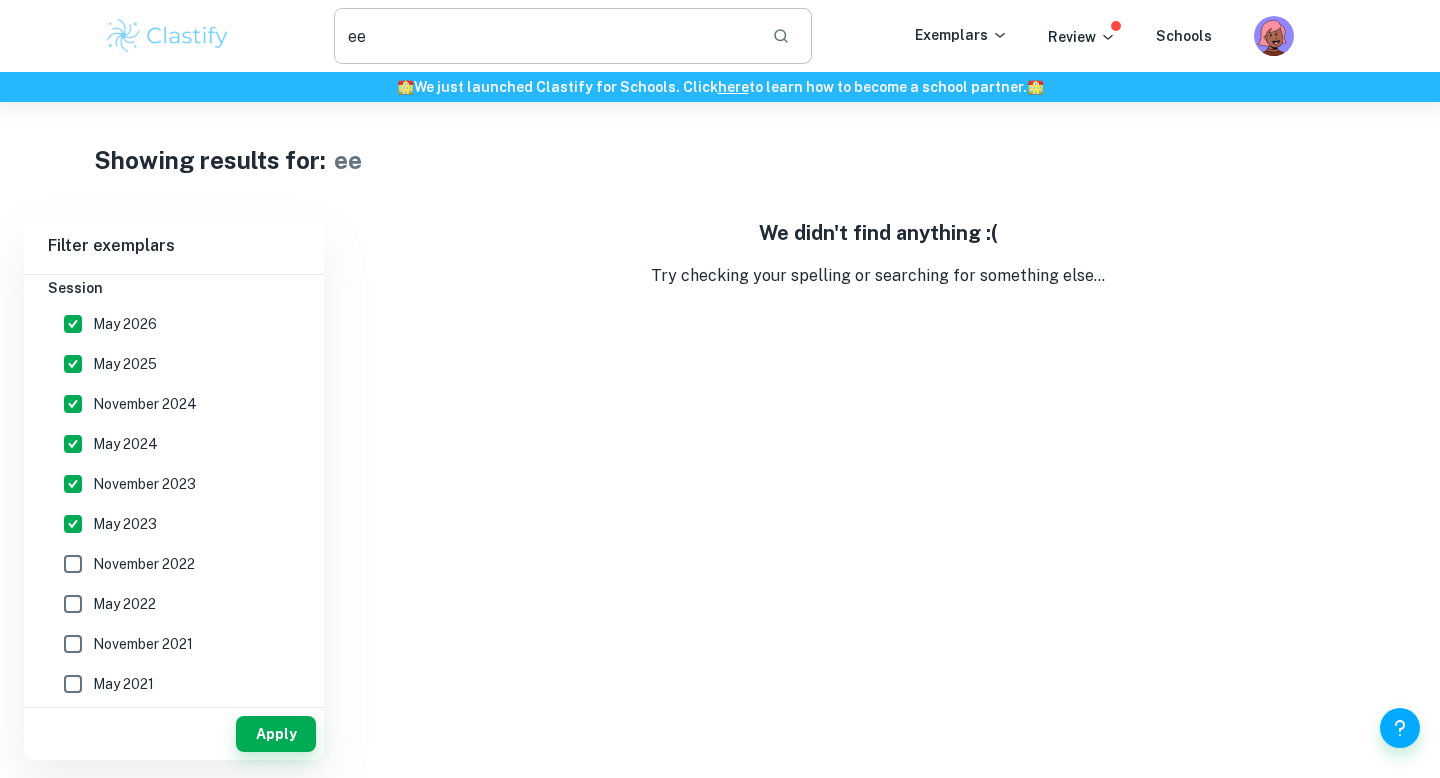 click on "ee" at bounding box center (545, 36) 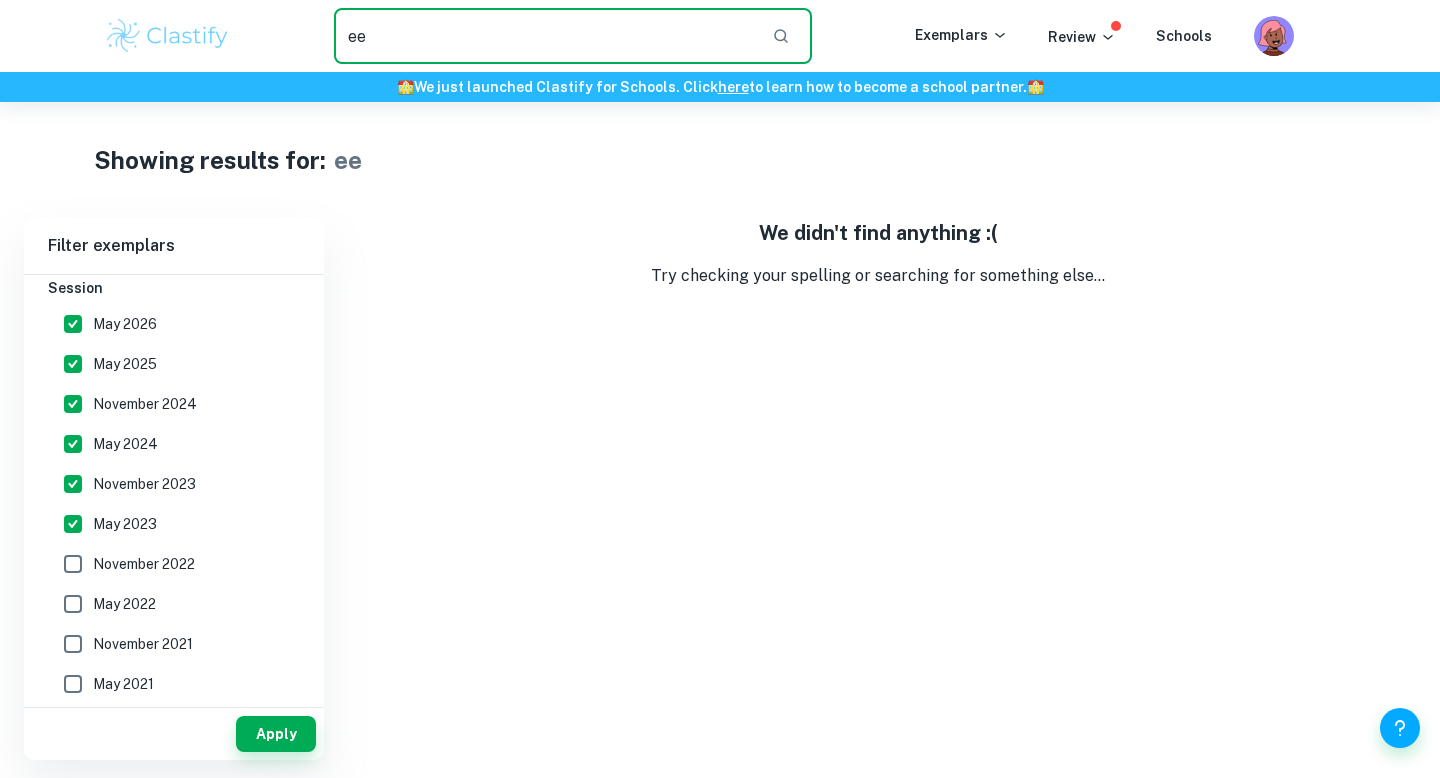 click on "ee" at bounding box center [545, 36] 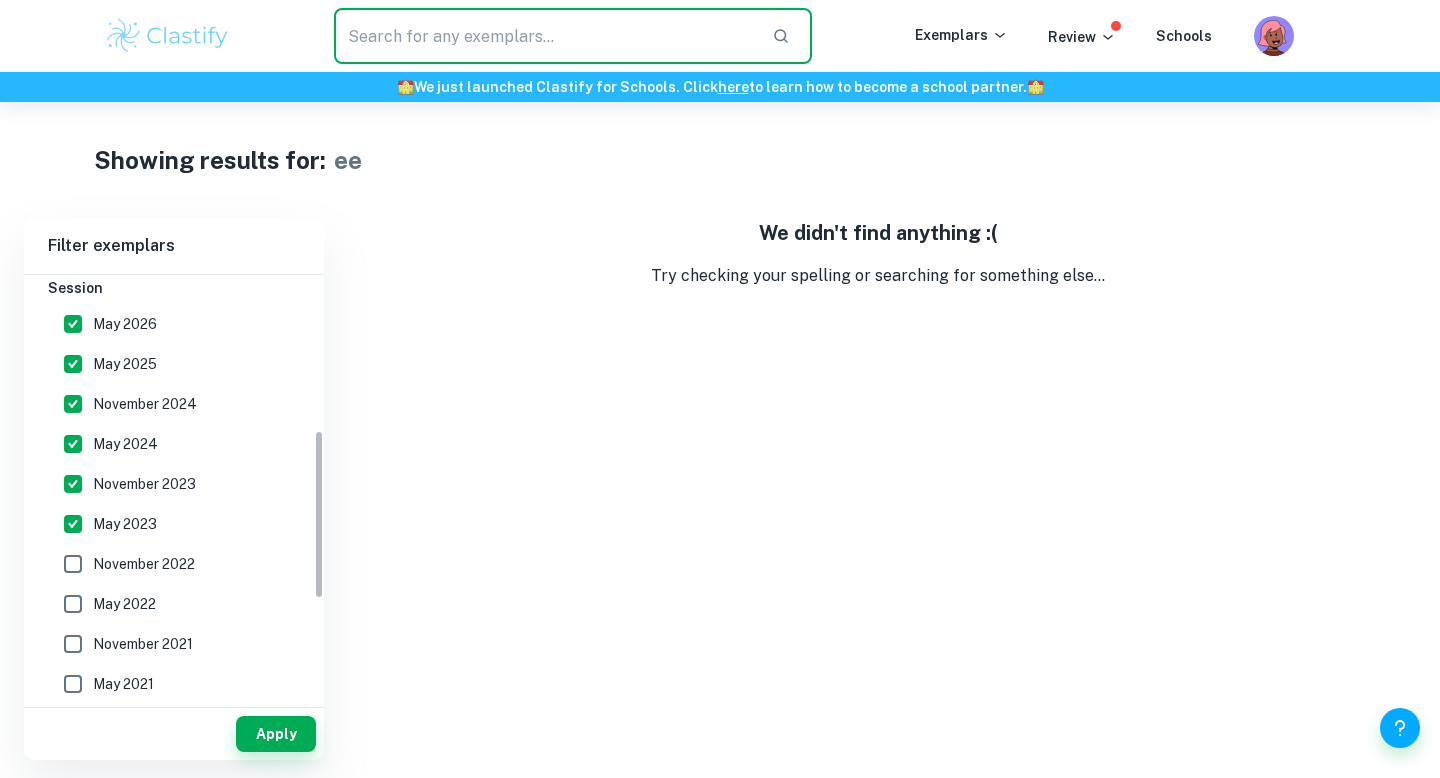 scroll, scrollTop: 0, scrollLeft: 0, axis: both 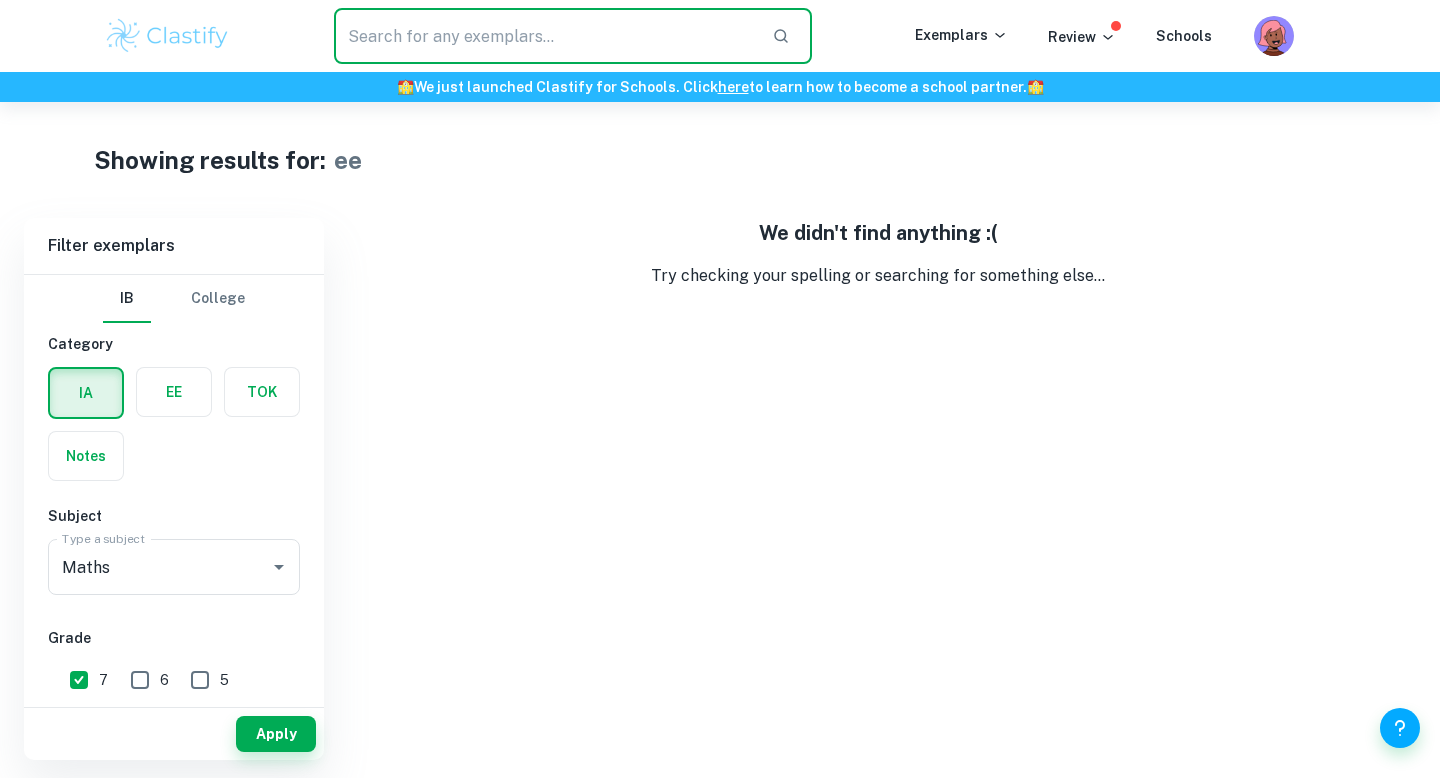type 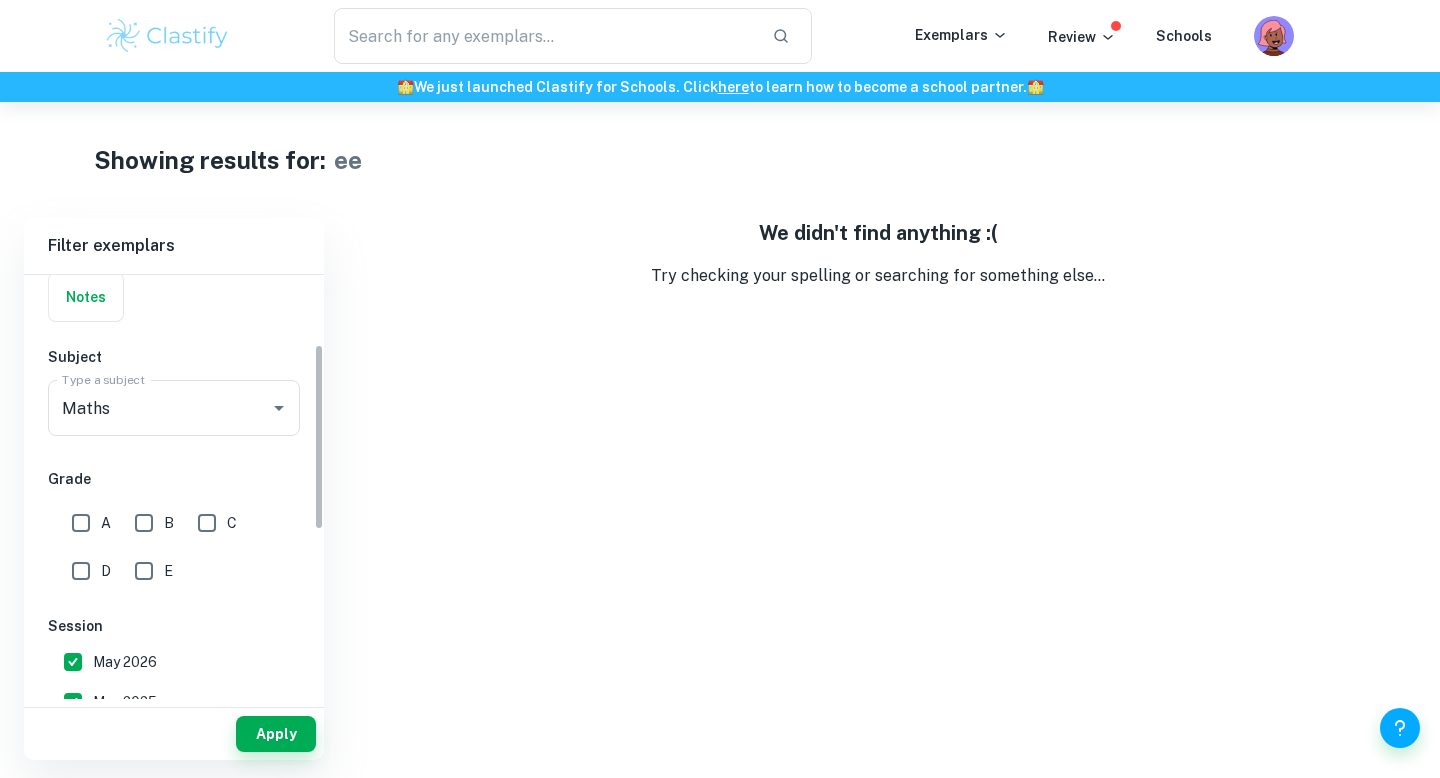 click on "A" at bounding box center (81, 523) 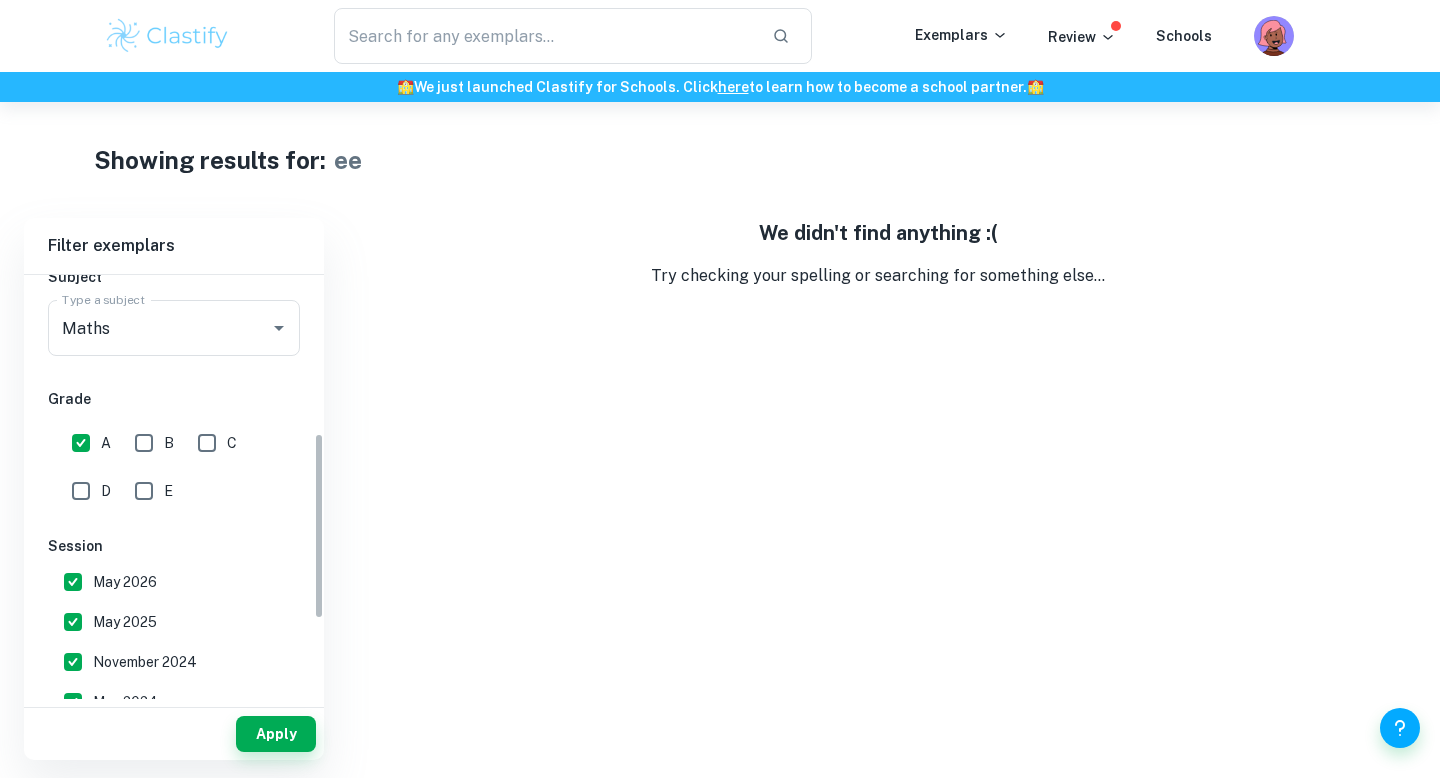 scroll, scrollTop: 362, scrollLeft: 0, axis: vertical 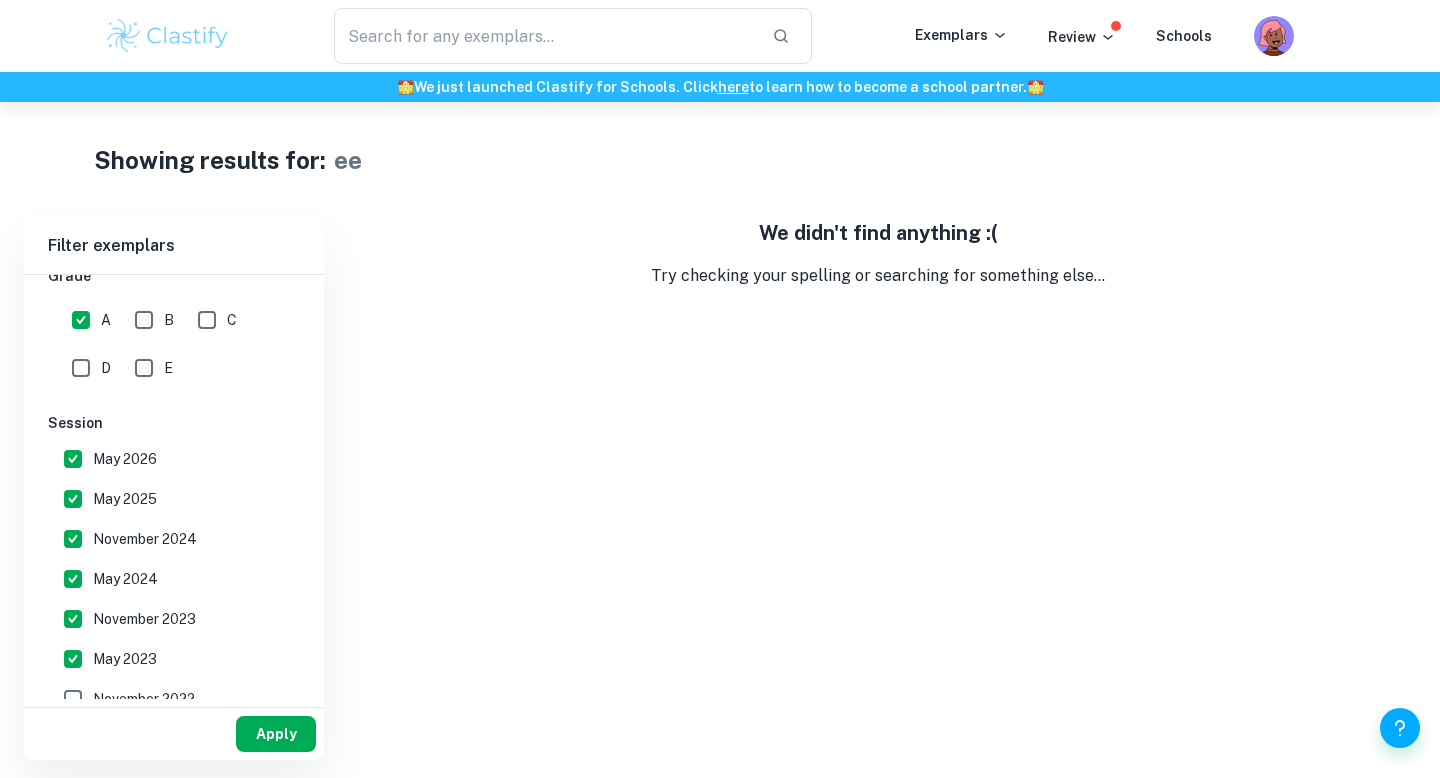 click on "Apply" at bounding box center [276, 734] 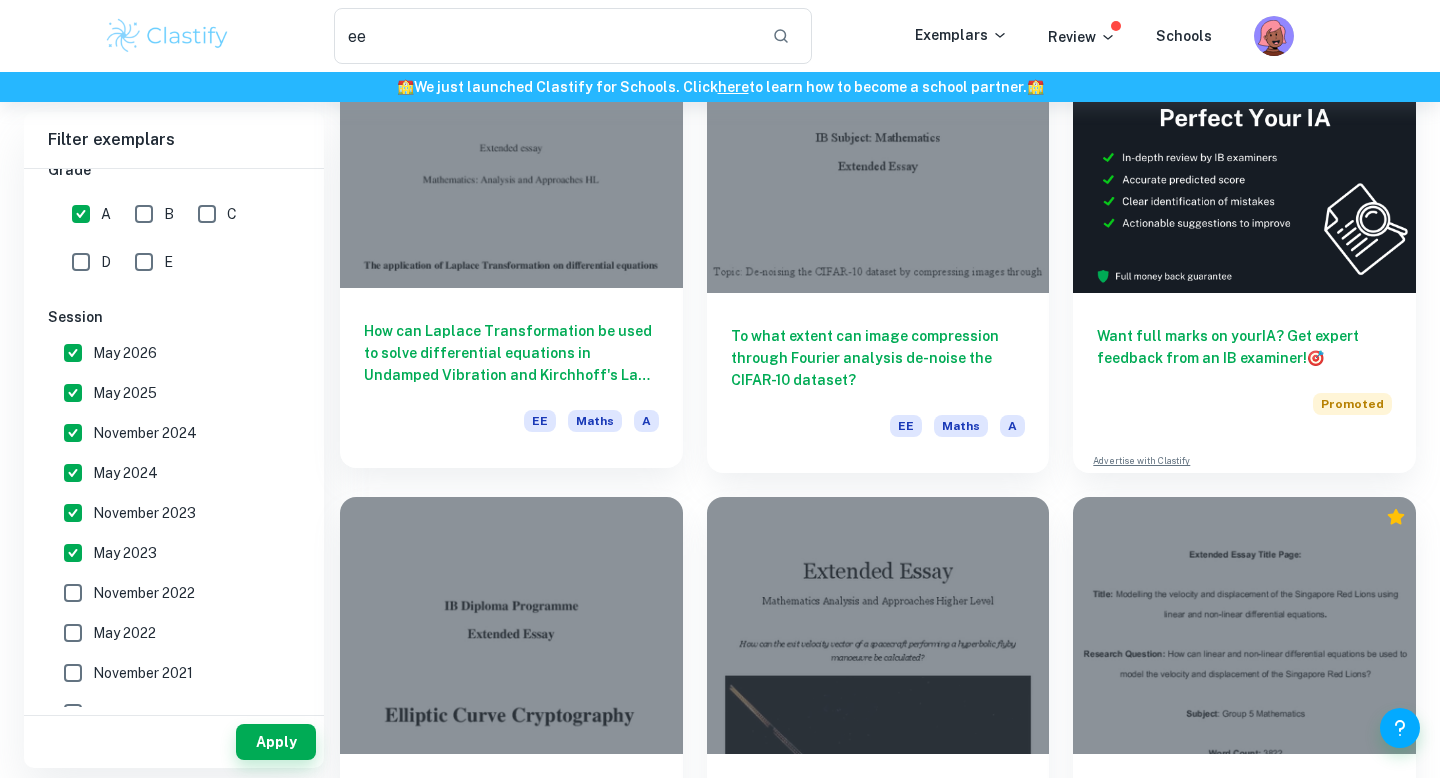 scroll, scrollTop: 197, scrollLeft: 0, axis: vertical 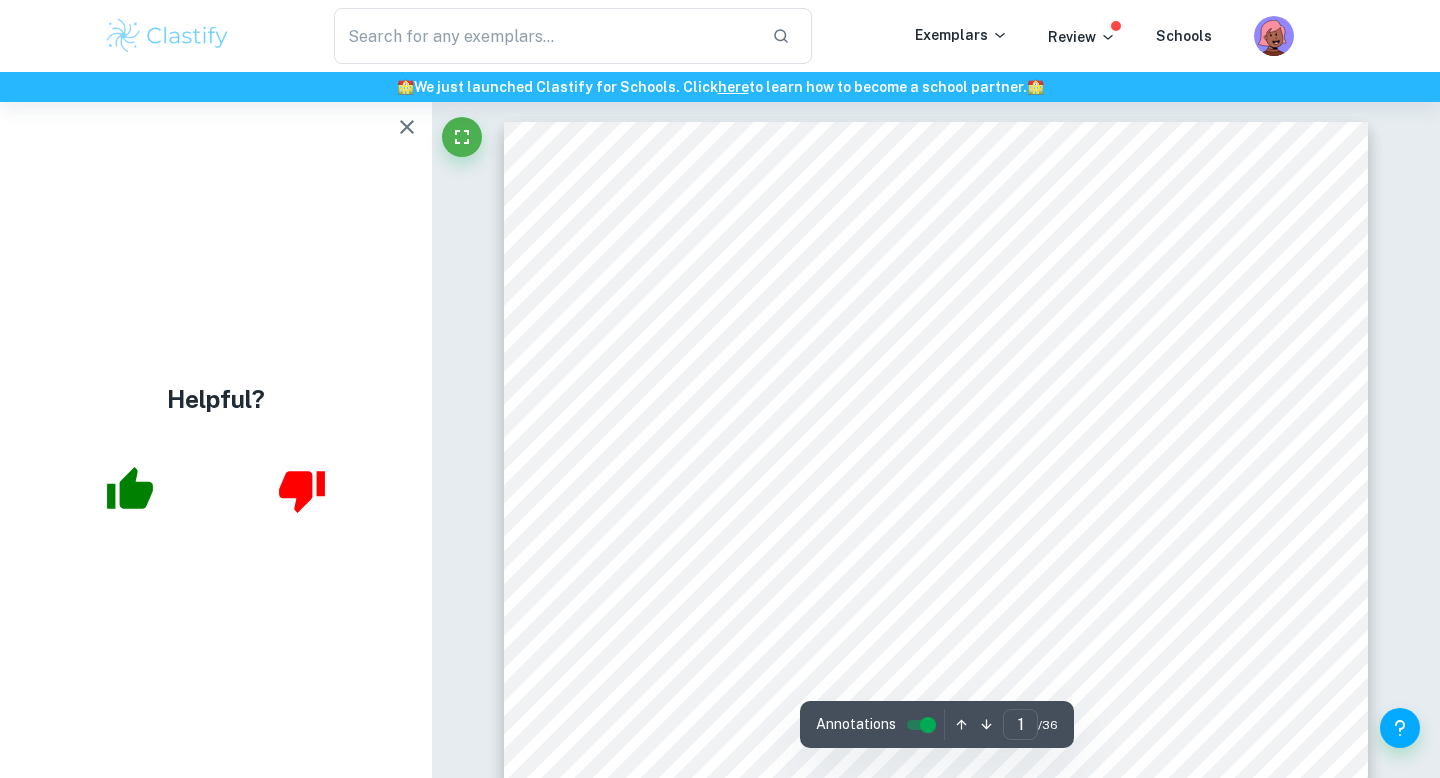 click at bounding box center [407, 127] 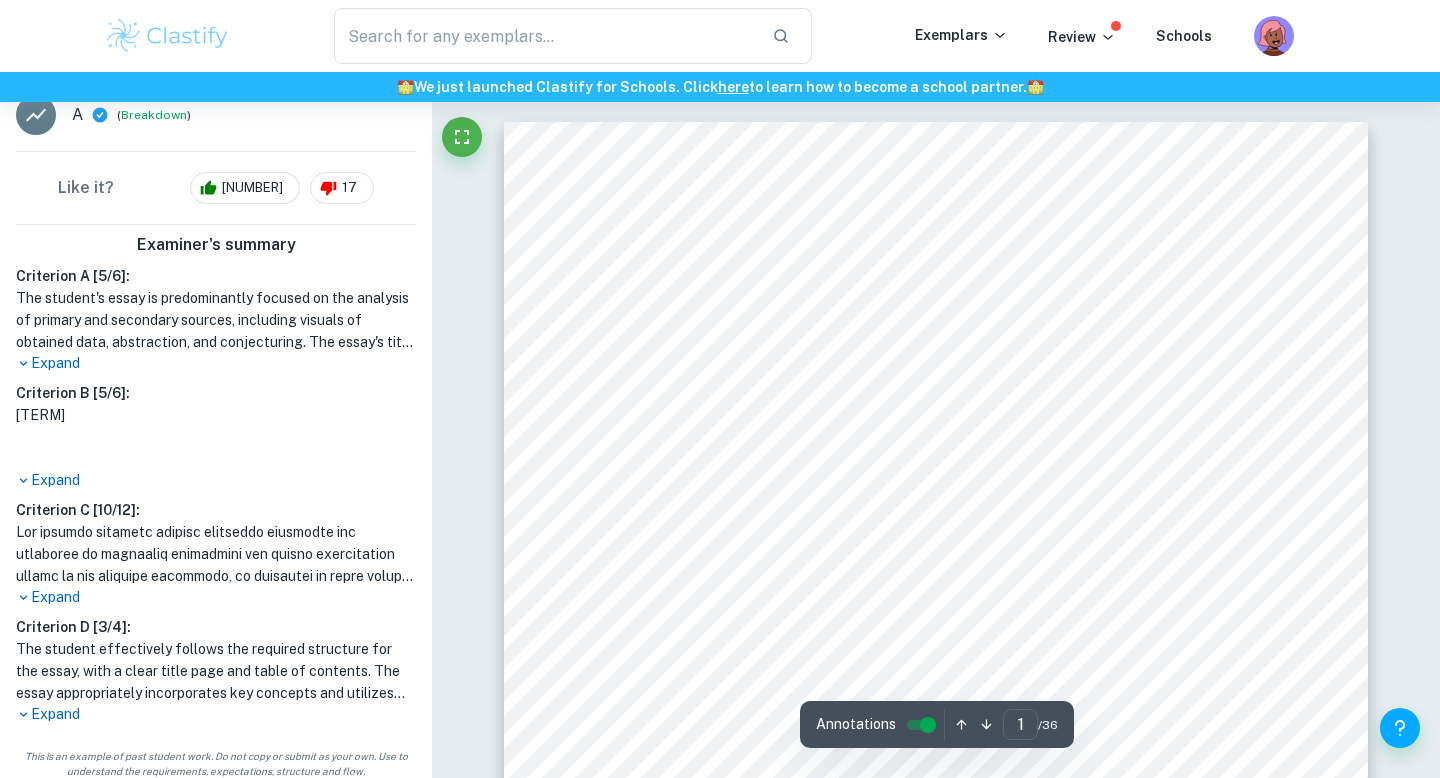 scroll, scrollTop: 483, scrollLeft: 0, axis: vertical 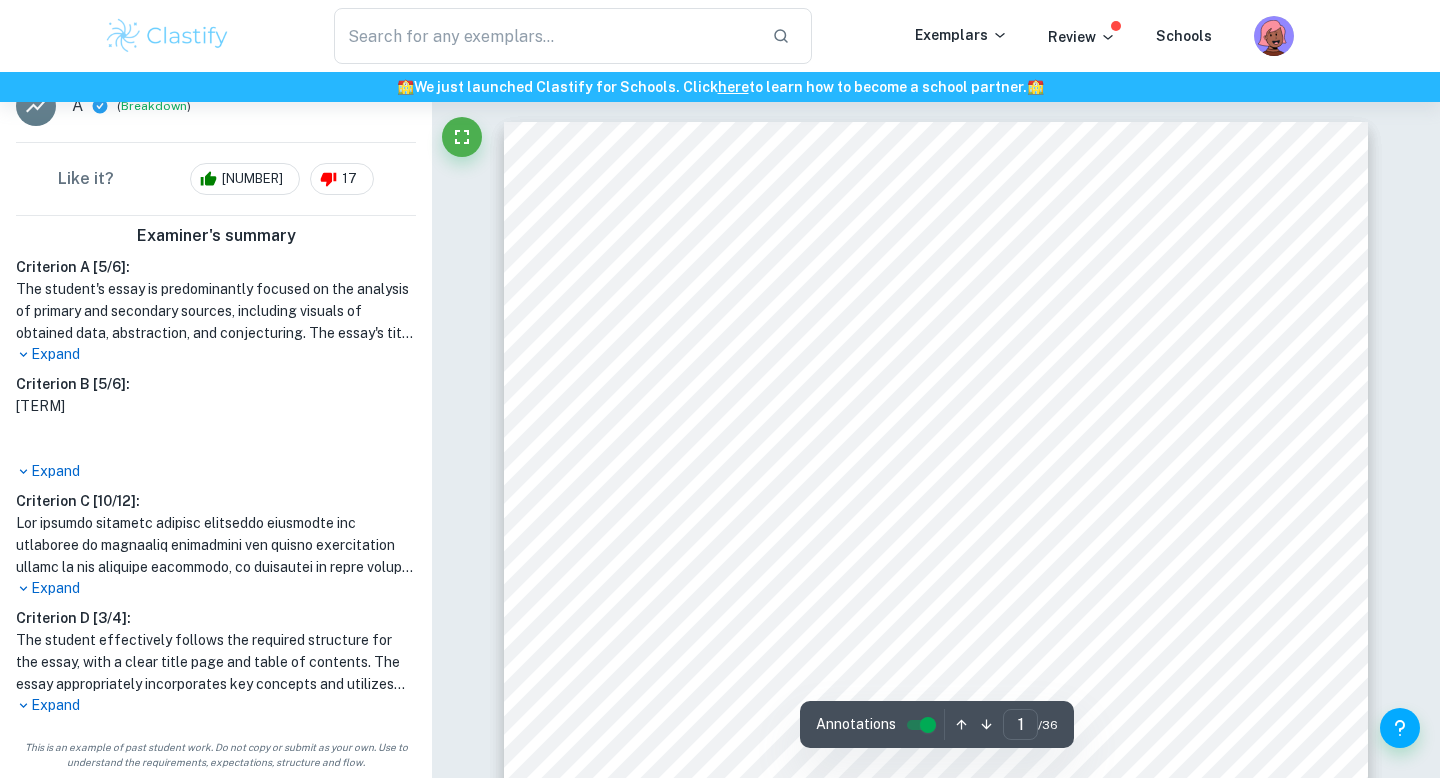 click on "Expand" at bounding box center (216, 354) 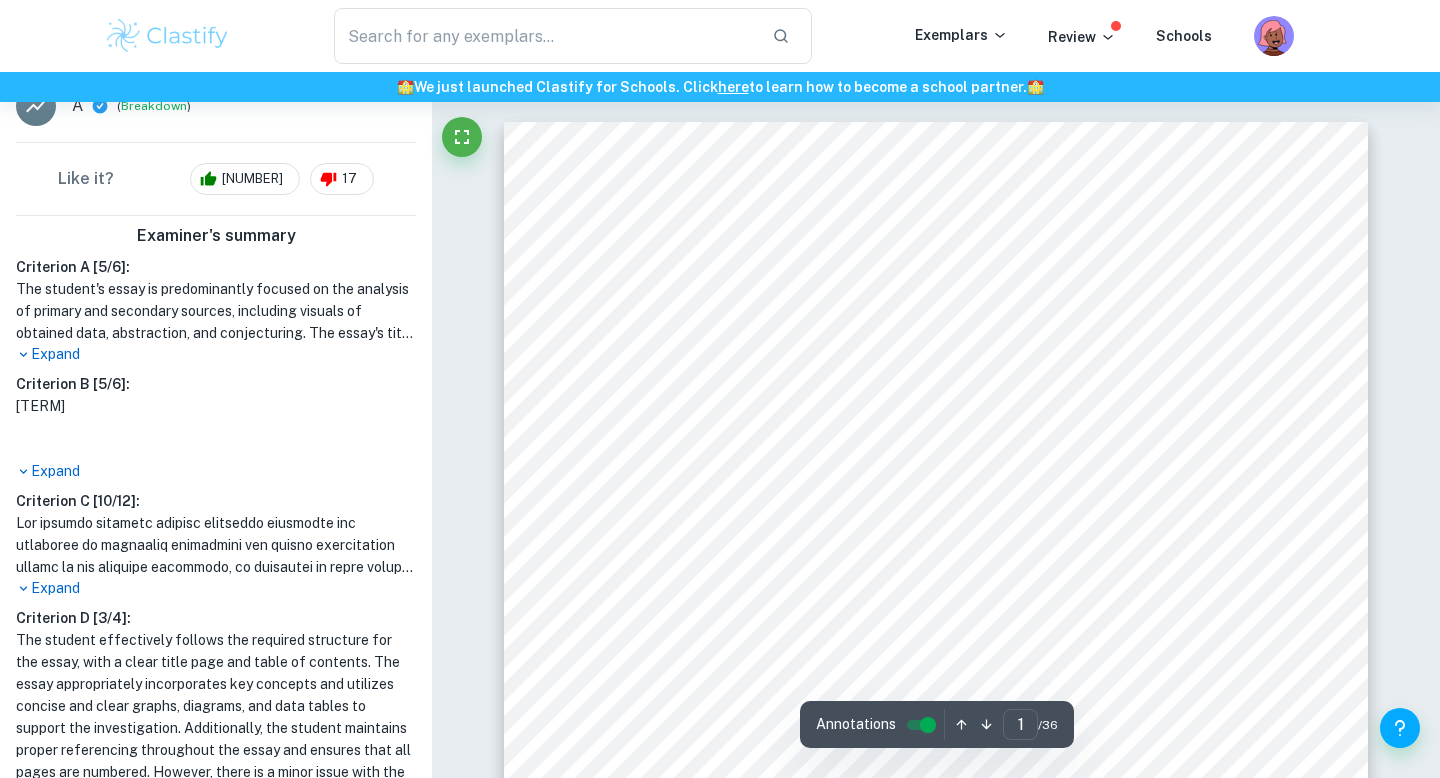 scroll, scrollTop: 659, scrollLeft: 0, axis: vertical 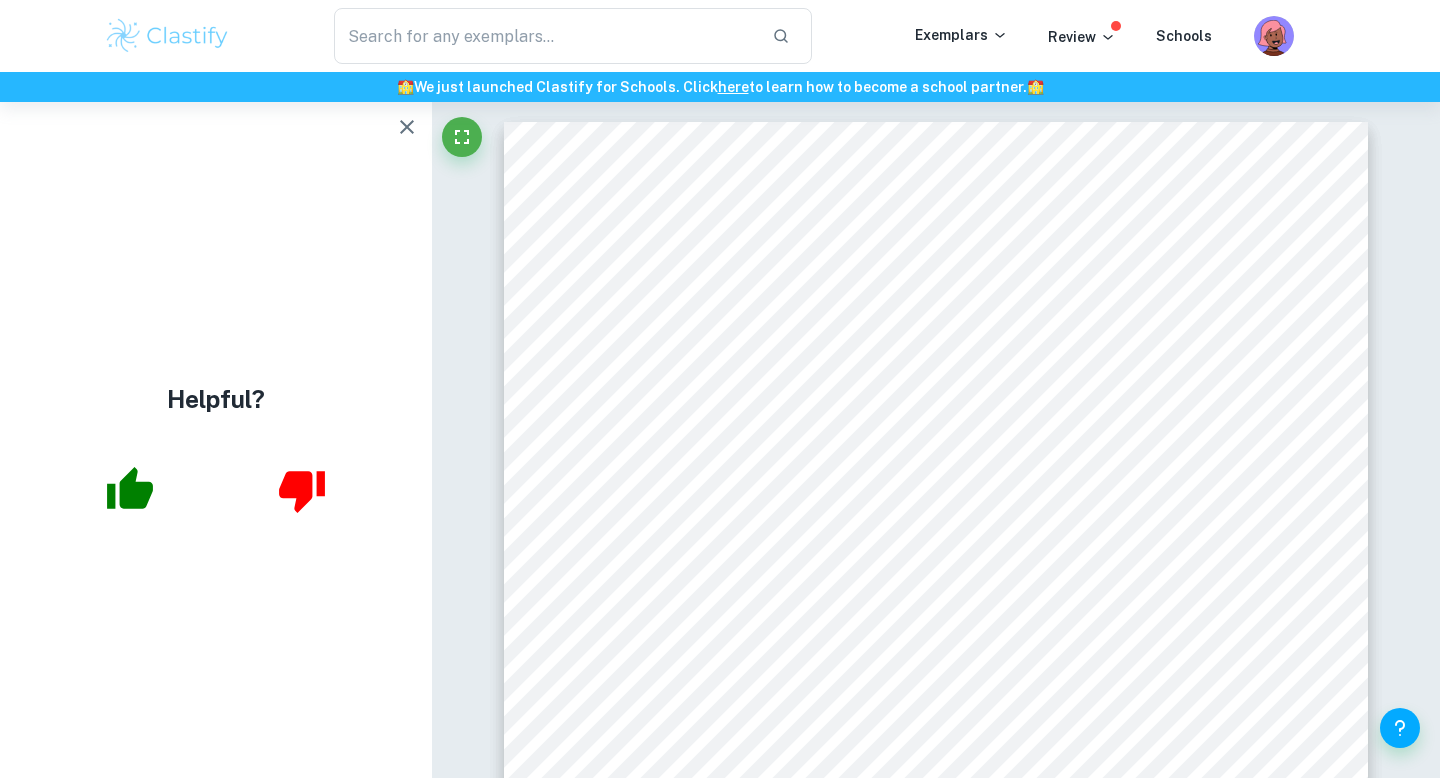 click at bounding box center (407, 127) 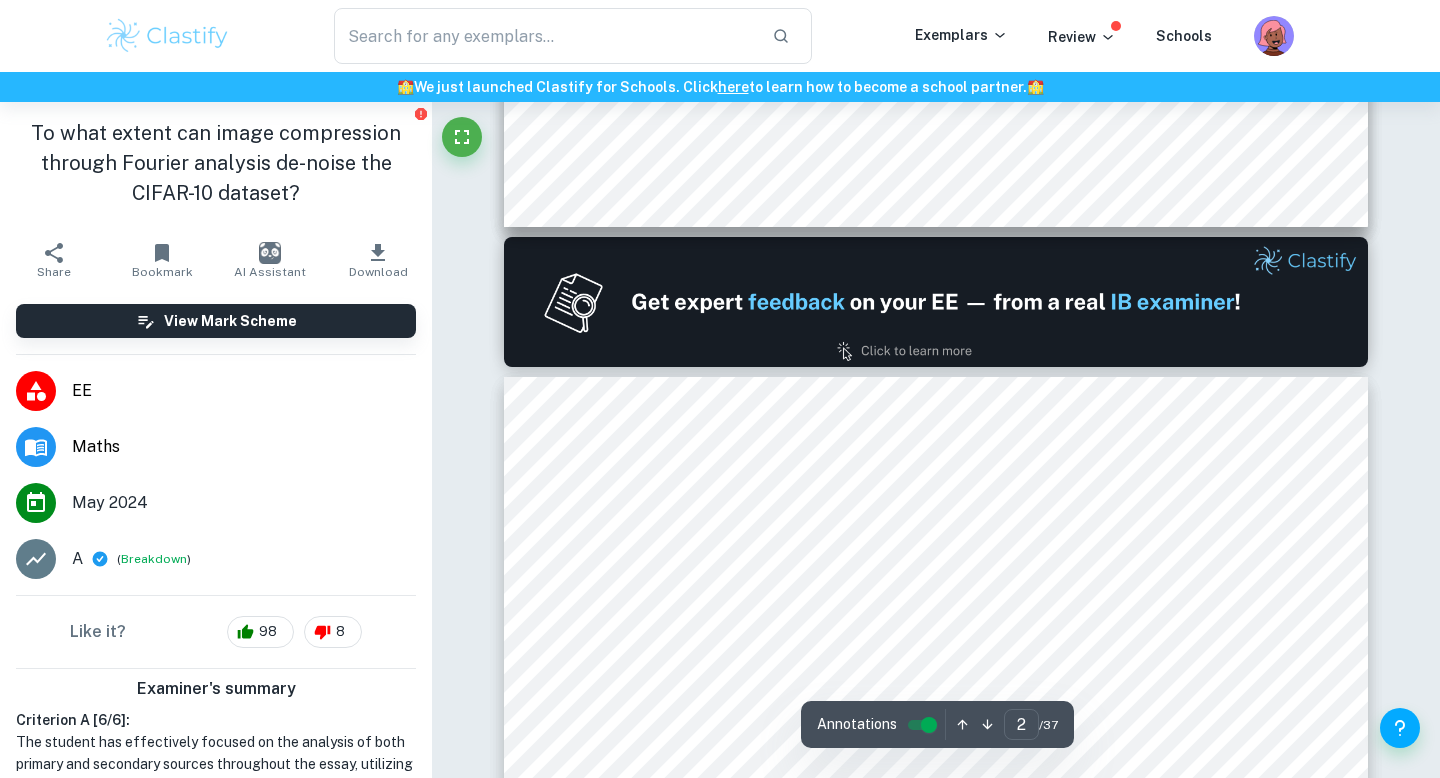 scroll, scrollTop: 1358, scrollLeft: 0, axis: vertical 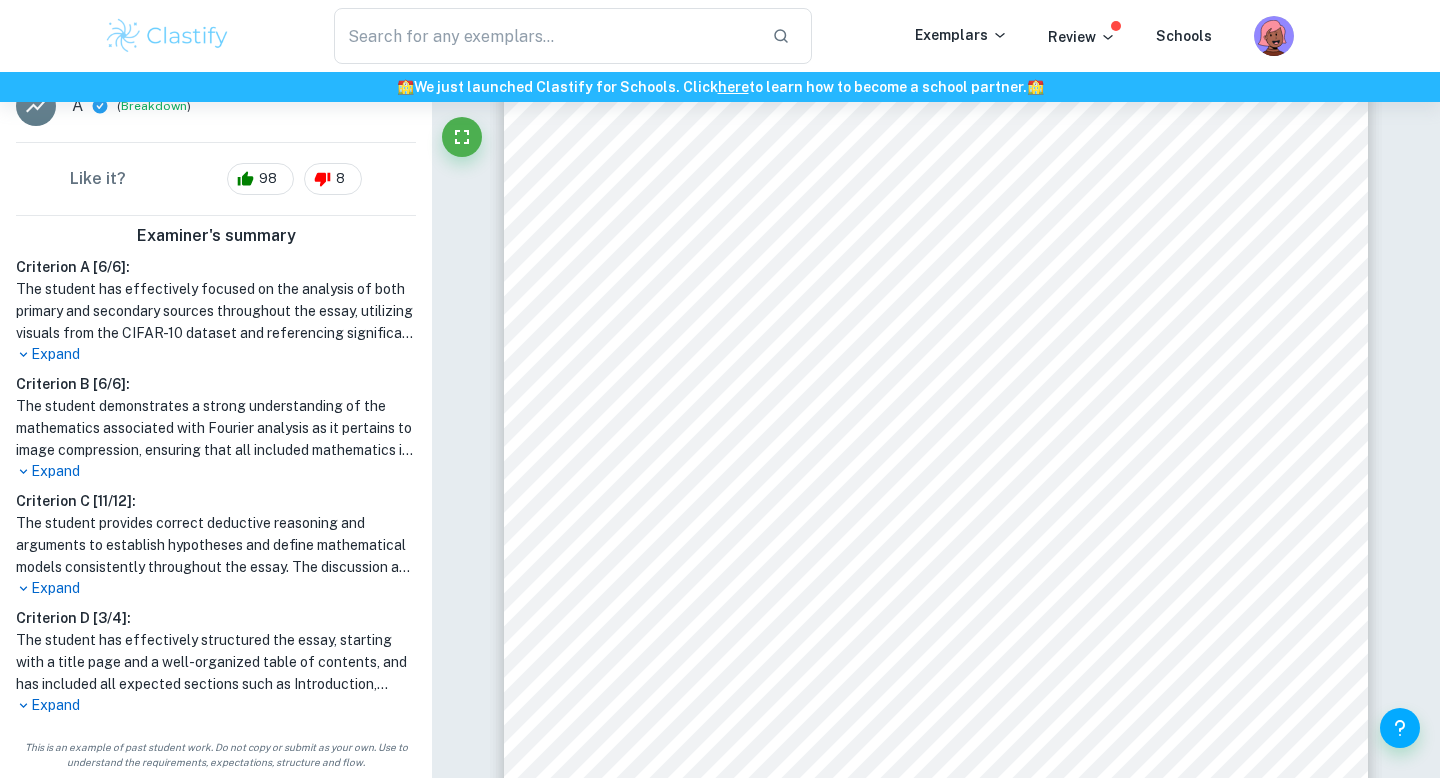 click on "Expand" at bounding box center (216, 354) 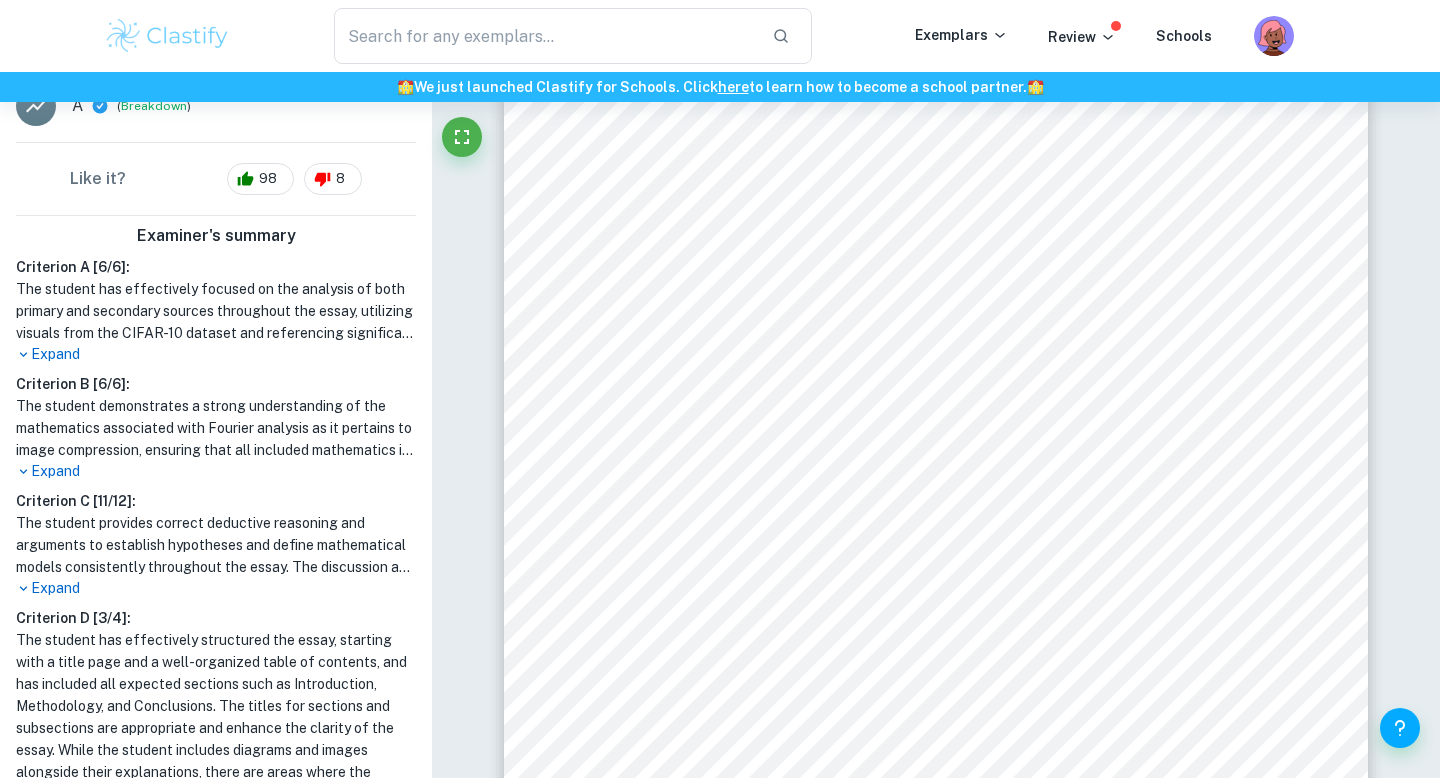scroll, scrollTop: 673, scrollLeft: 0, axis: vertical 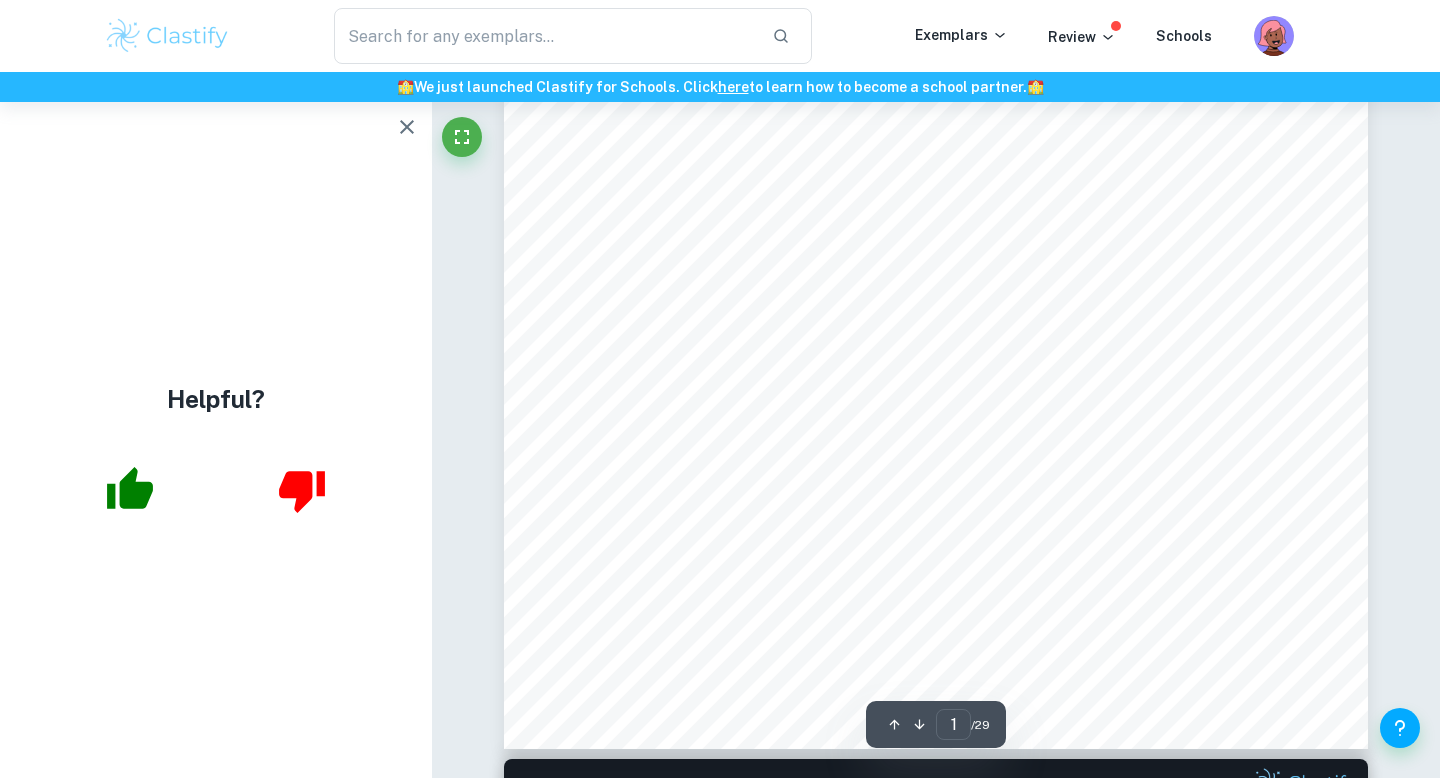 click at bounding box center [407, 127] 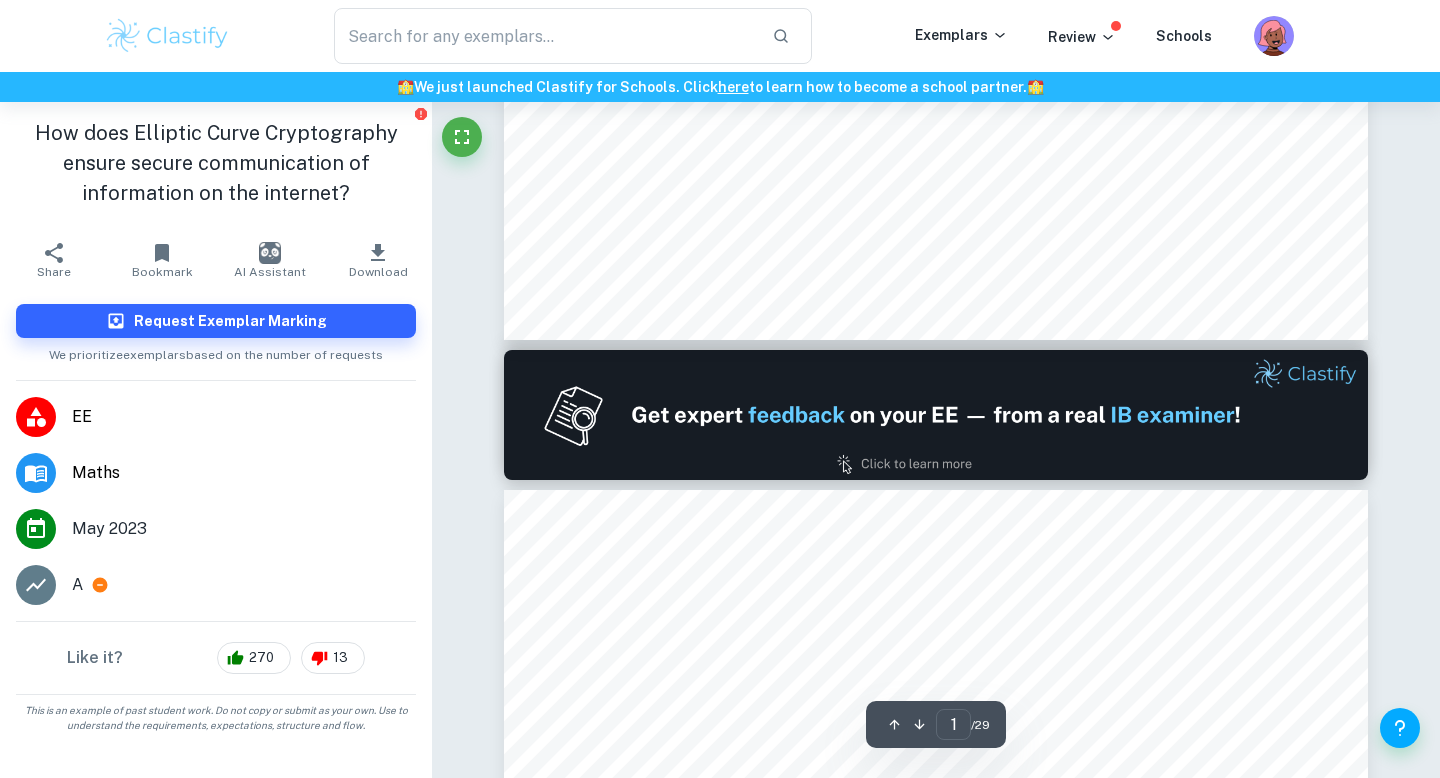 scroll, scrollTop: 1068, scrollLeft: 0, axis: vertical 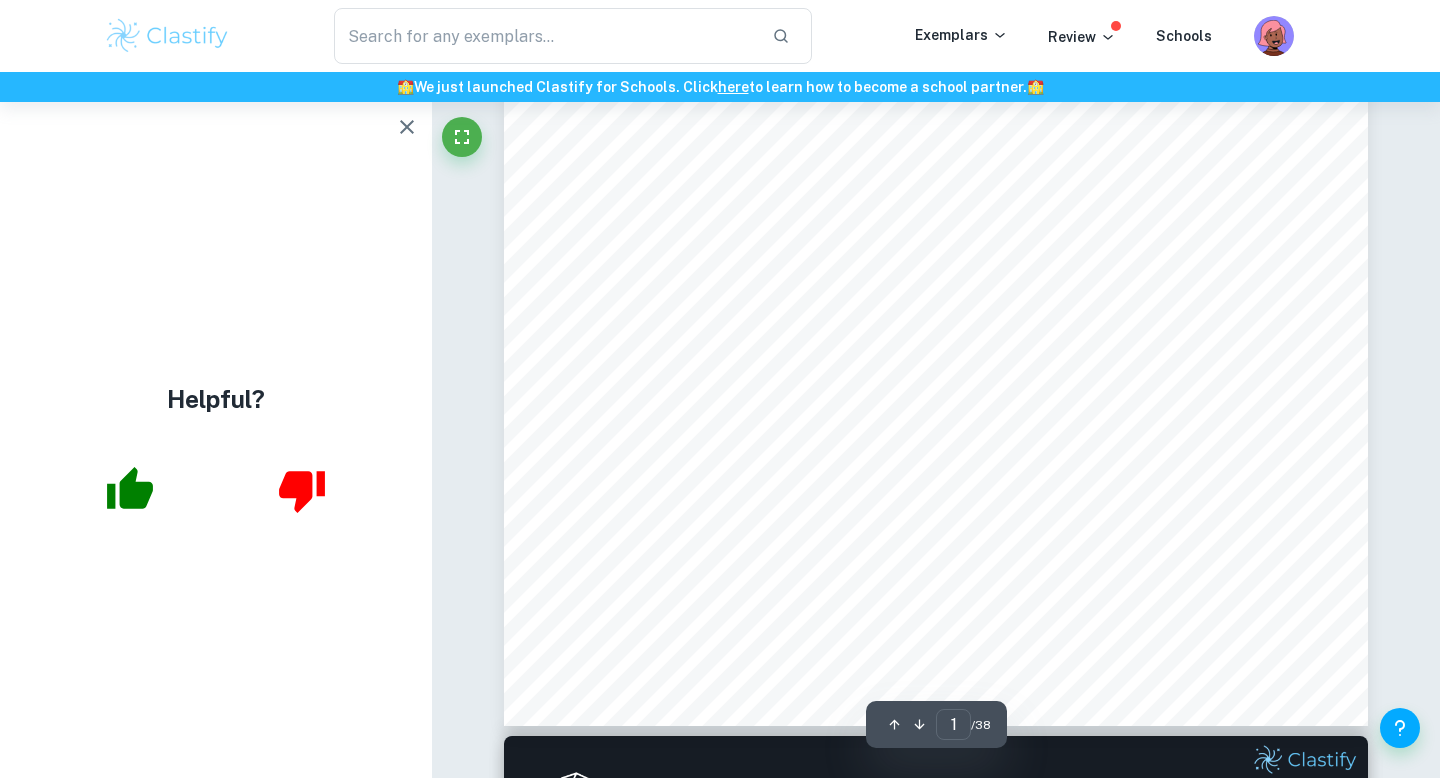 click at bounding box center [407, 127] 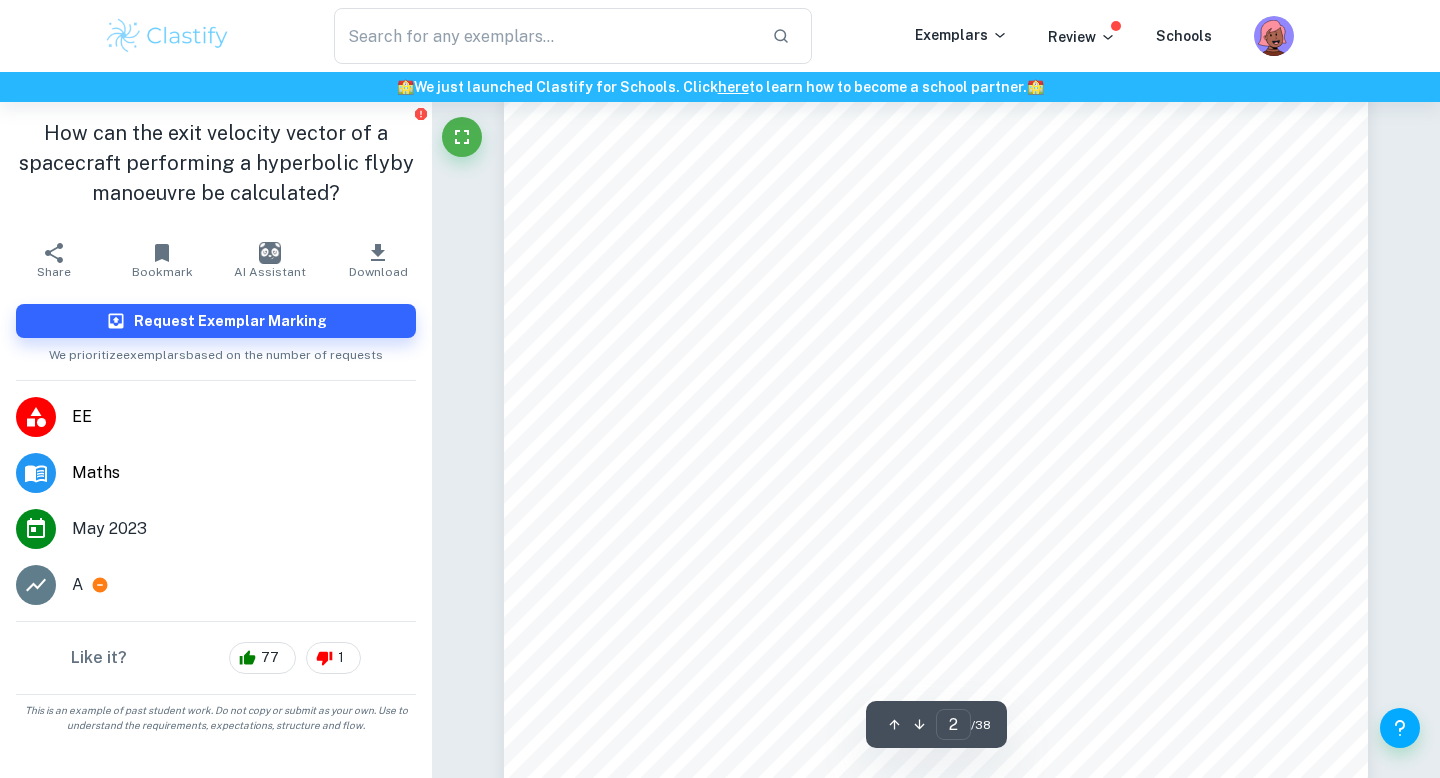 scroll, scrollTop: 1925, scrollLeft: 0, axis: vertical 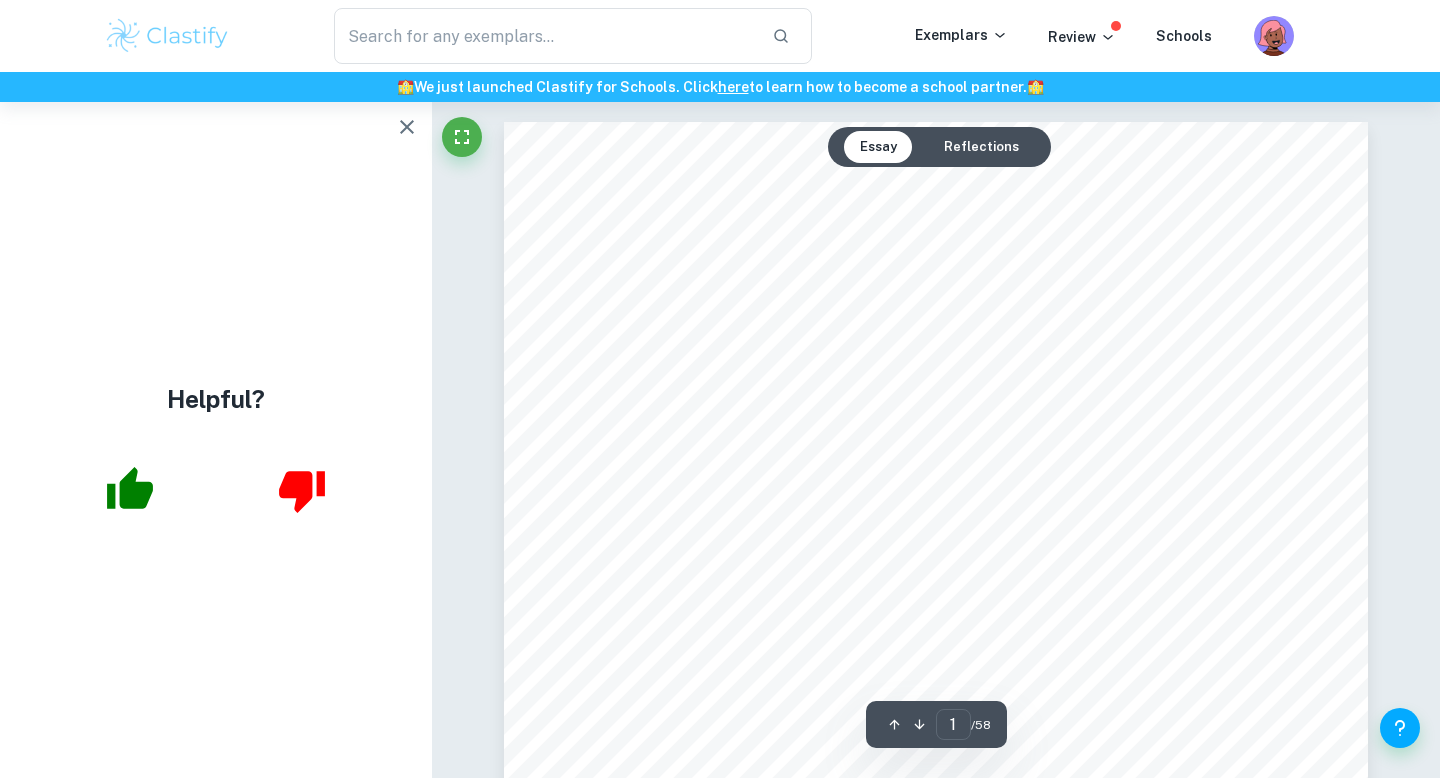 click at bounding box center (407, 127) 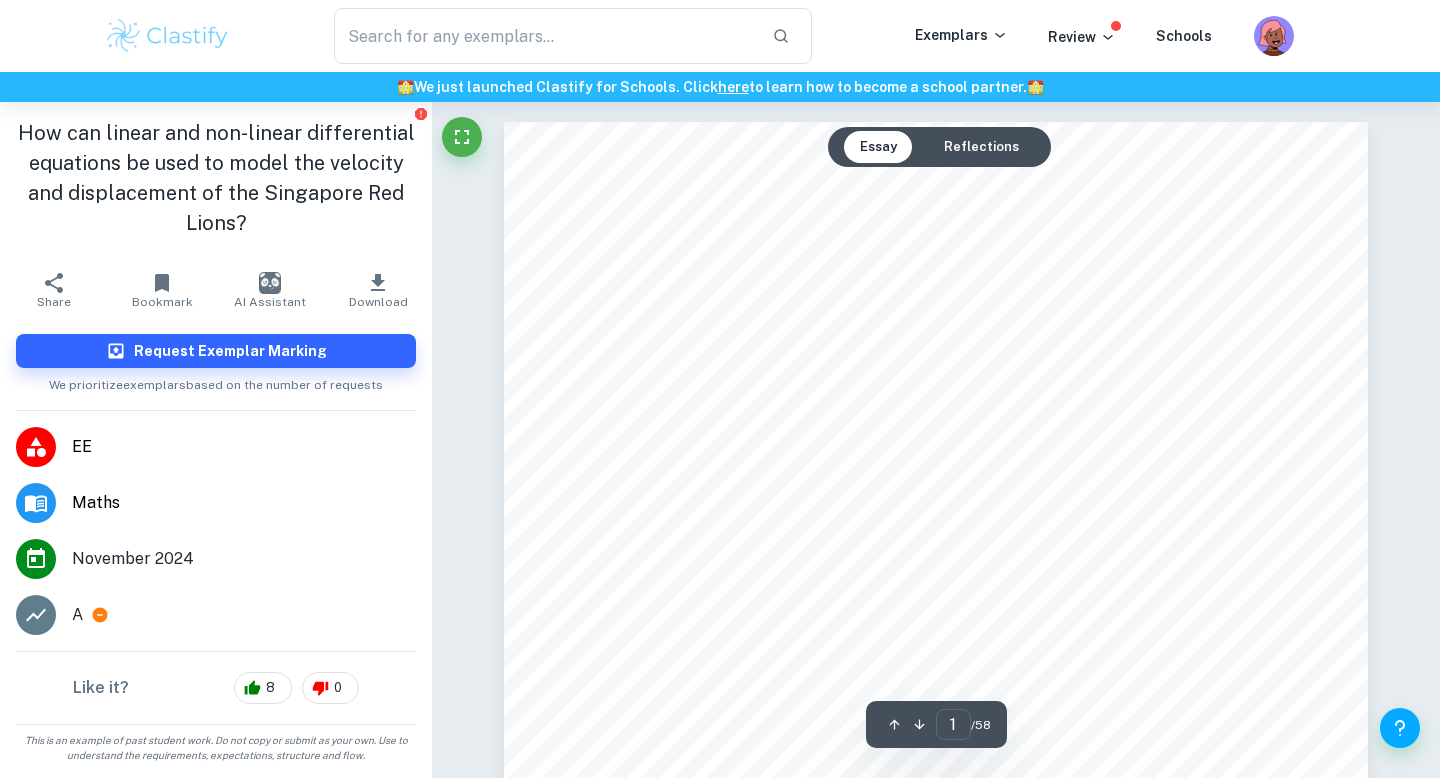 scroll, scrollTop: 382, scrollLeft: 0, axis: vertical 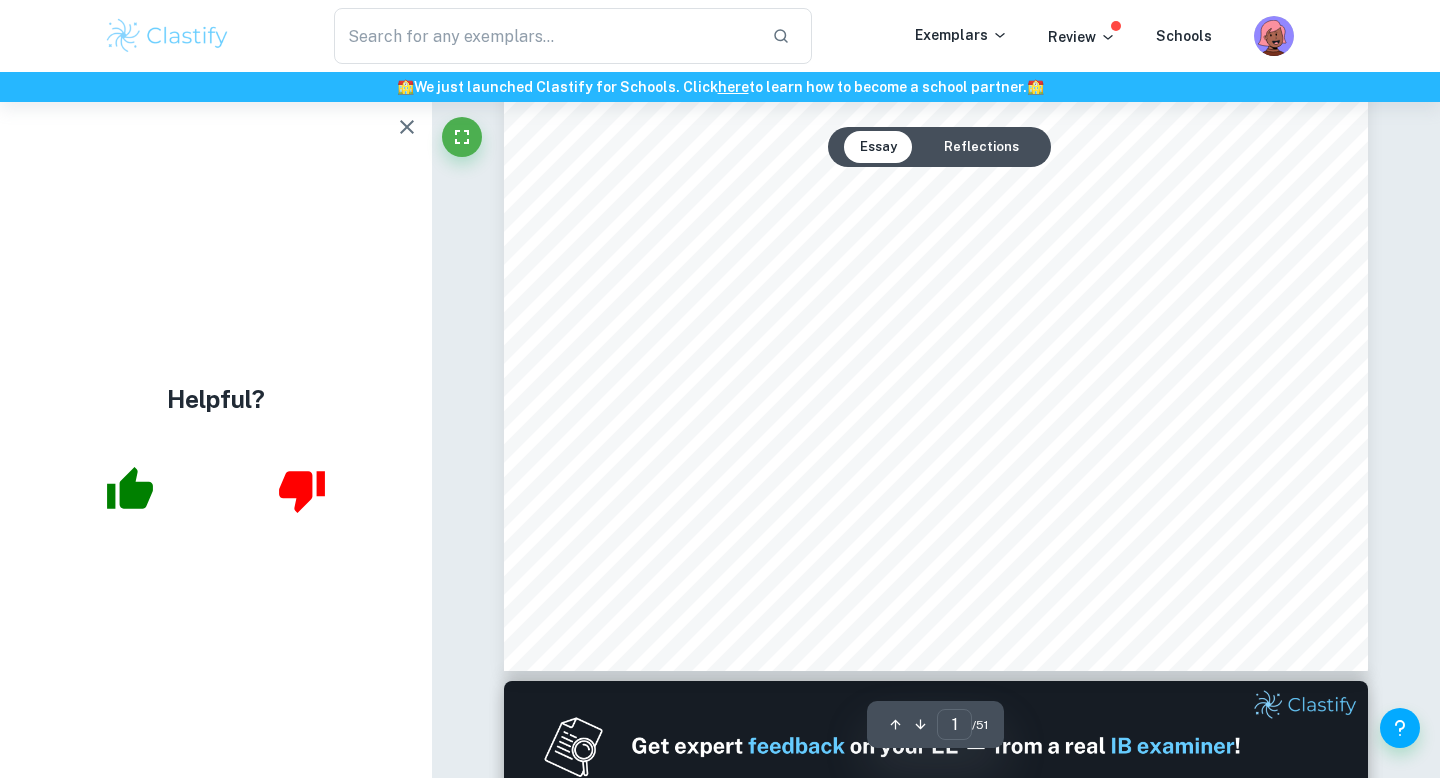 click on "Reflections" at bounding box center [981, 147] 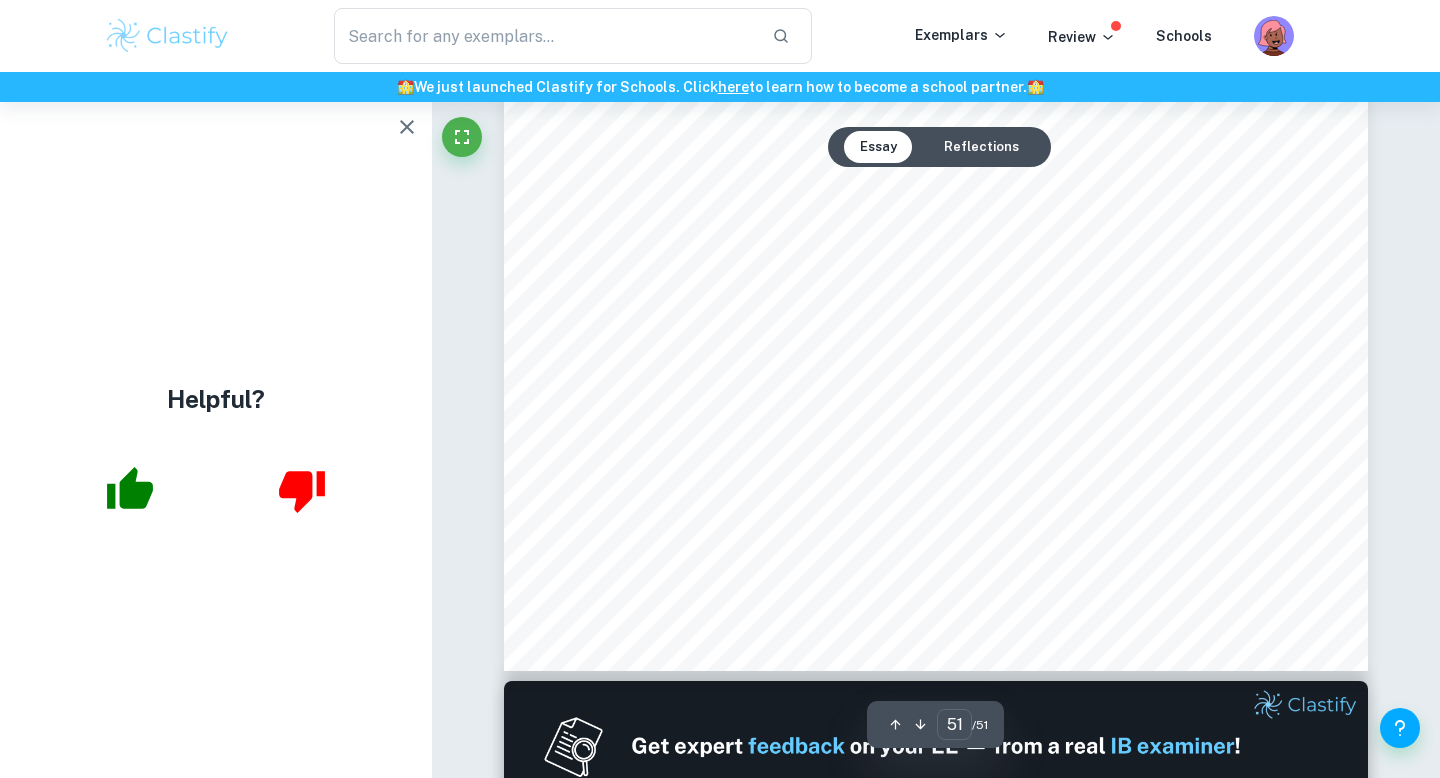 scroll, scrollTop: 56539, scrollLeft: 0, axis: vertical 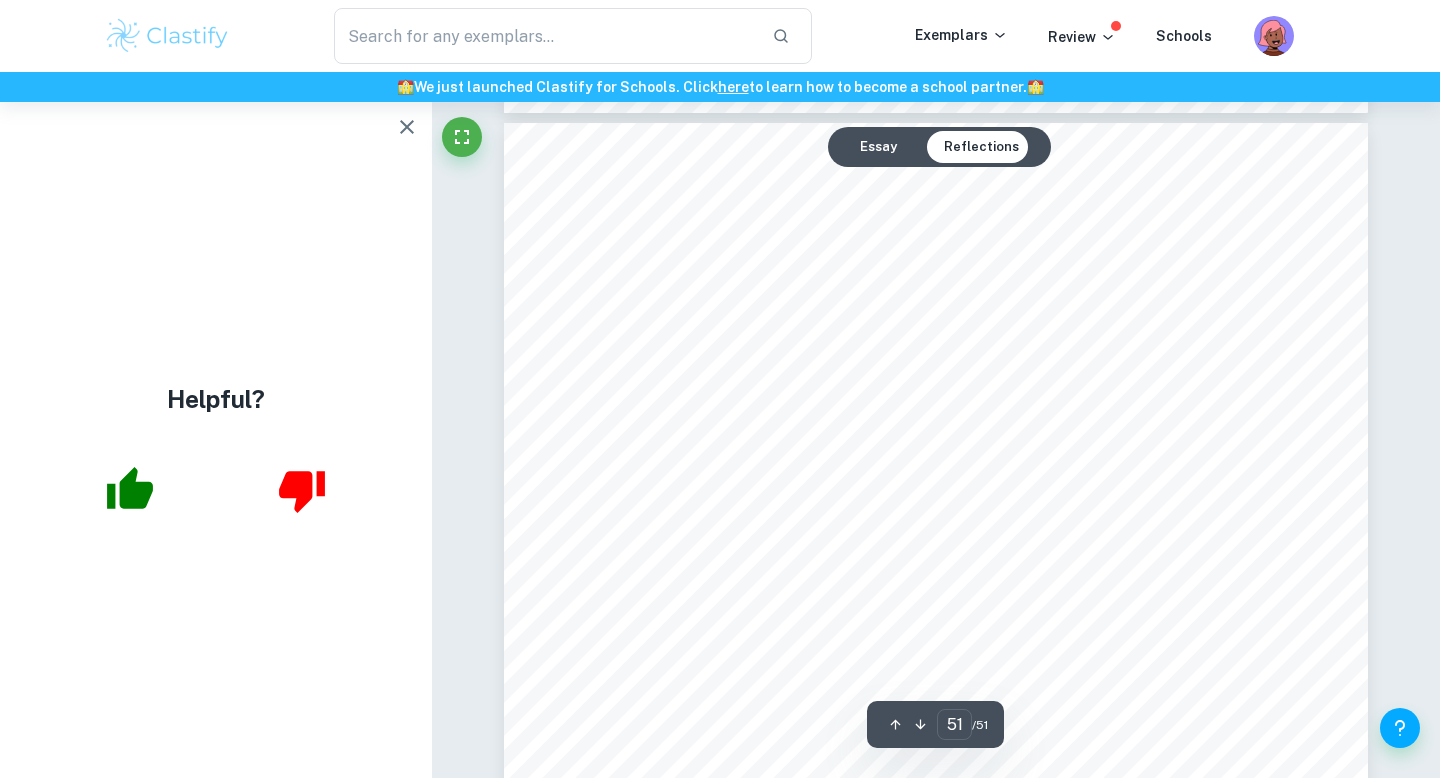 click at bounding box center [407, 127] 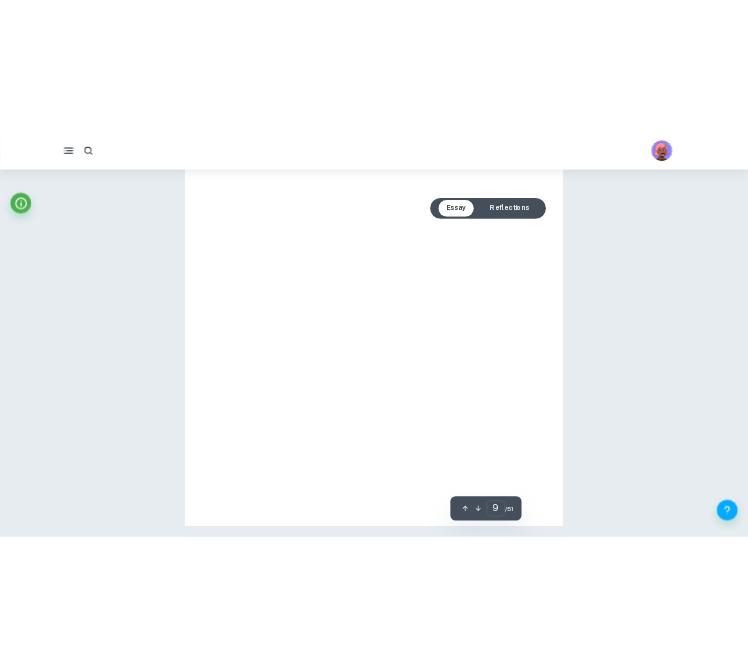 scroll, scrollTop: 7724, scrollLeft: 0, axis: vertical 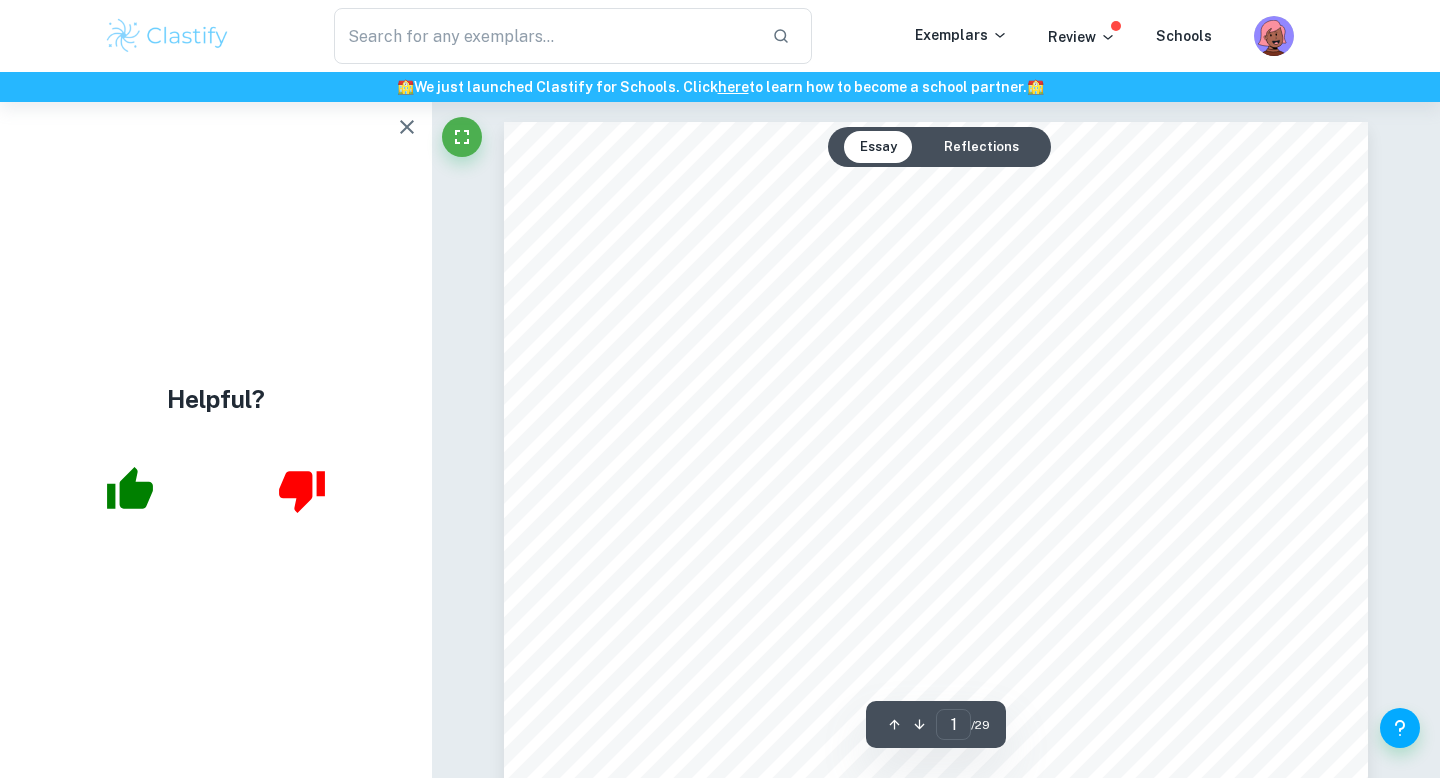 click on "Reflections" at bounding box center (981, 147) 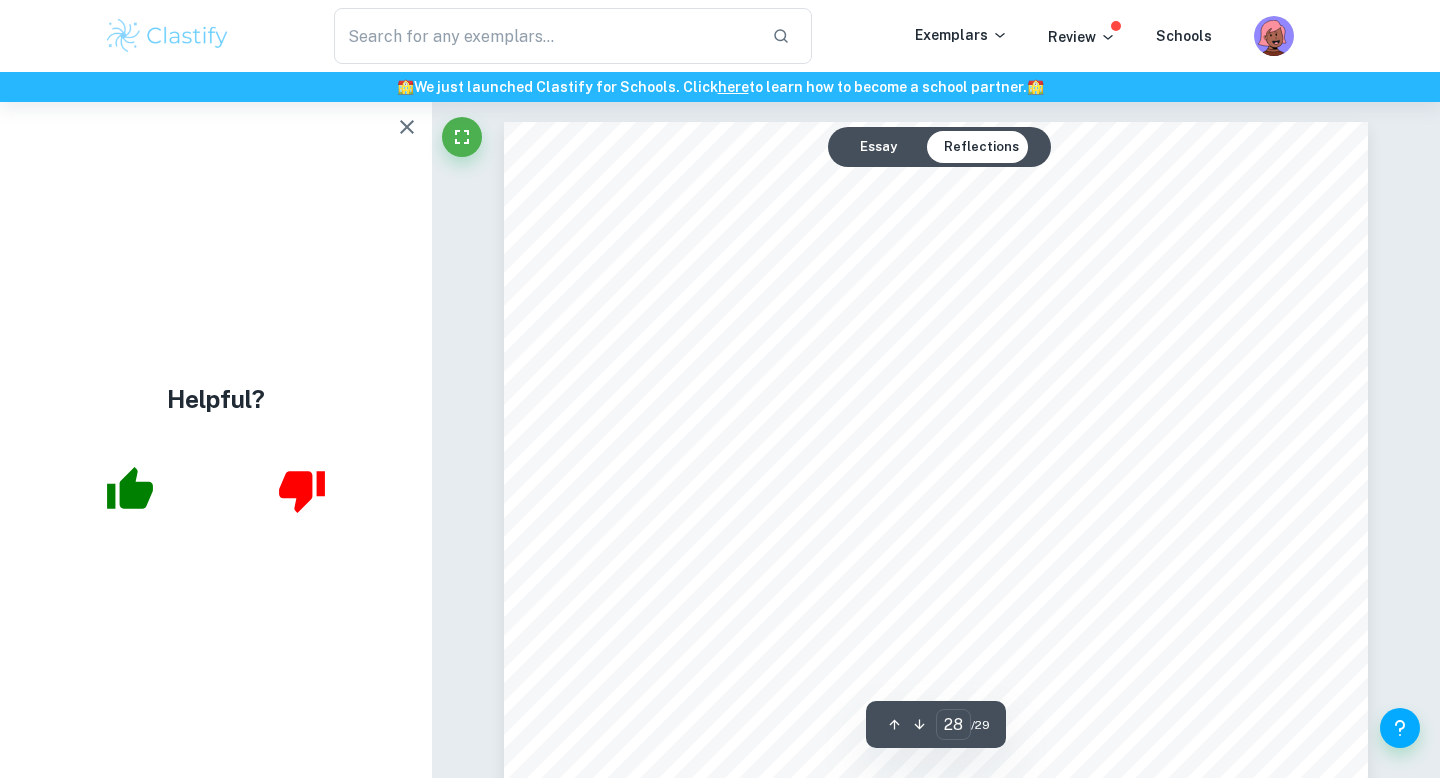 scroll, scrollTop: 30456, scrollLeft: 0, axis: vertical 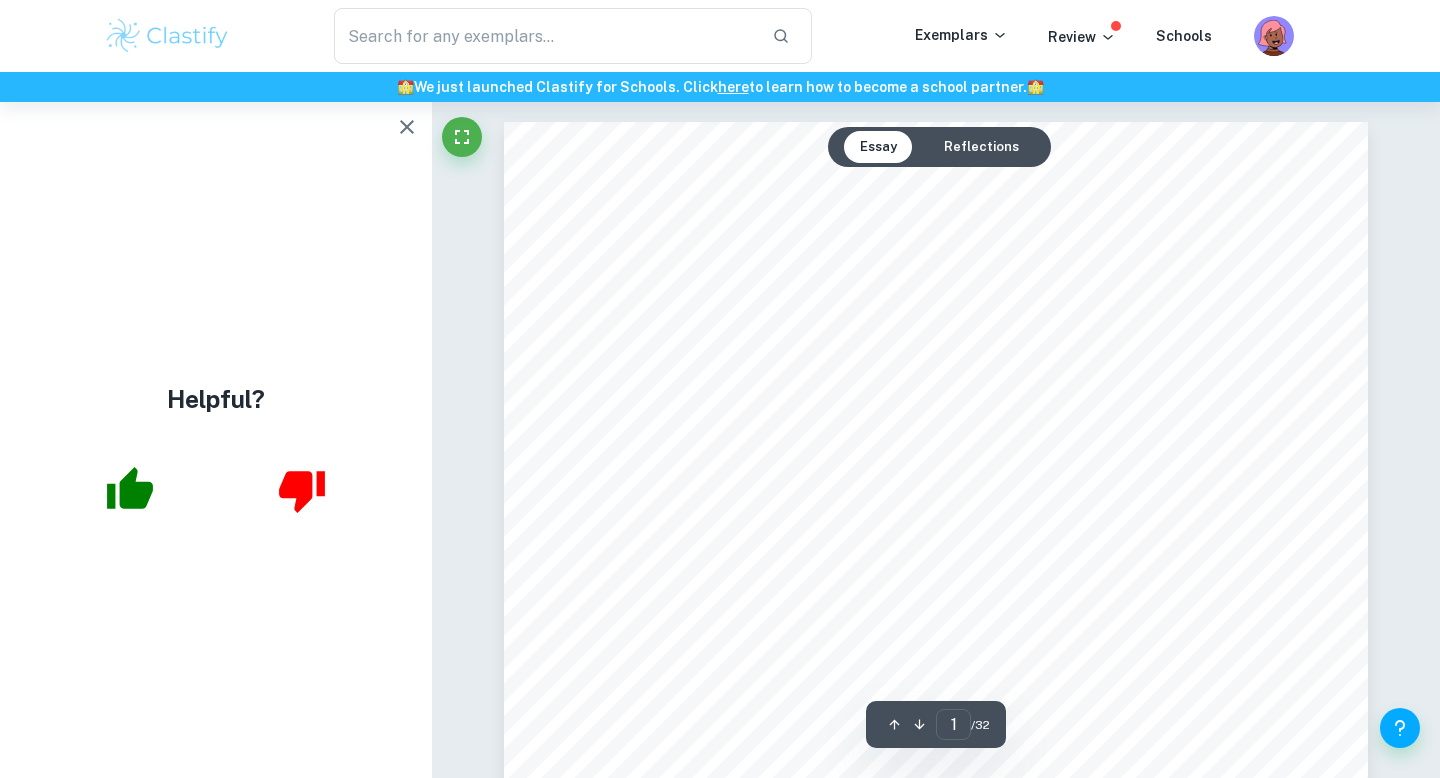 click on "Reflections" at bounding box center [981, 147] 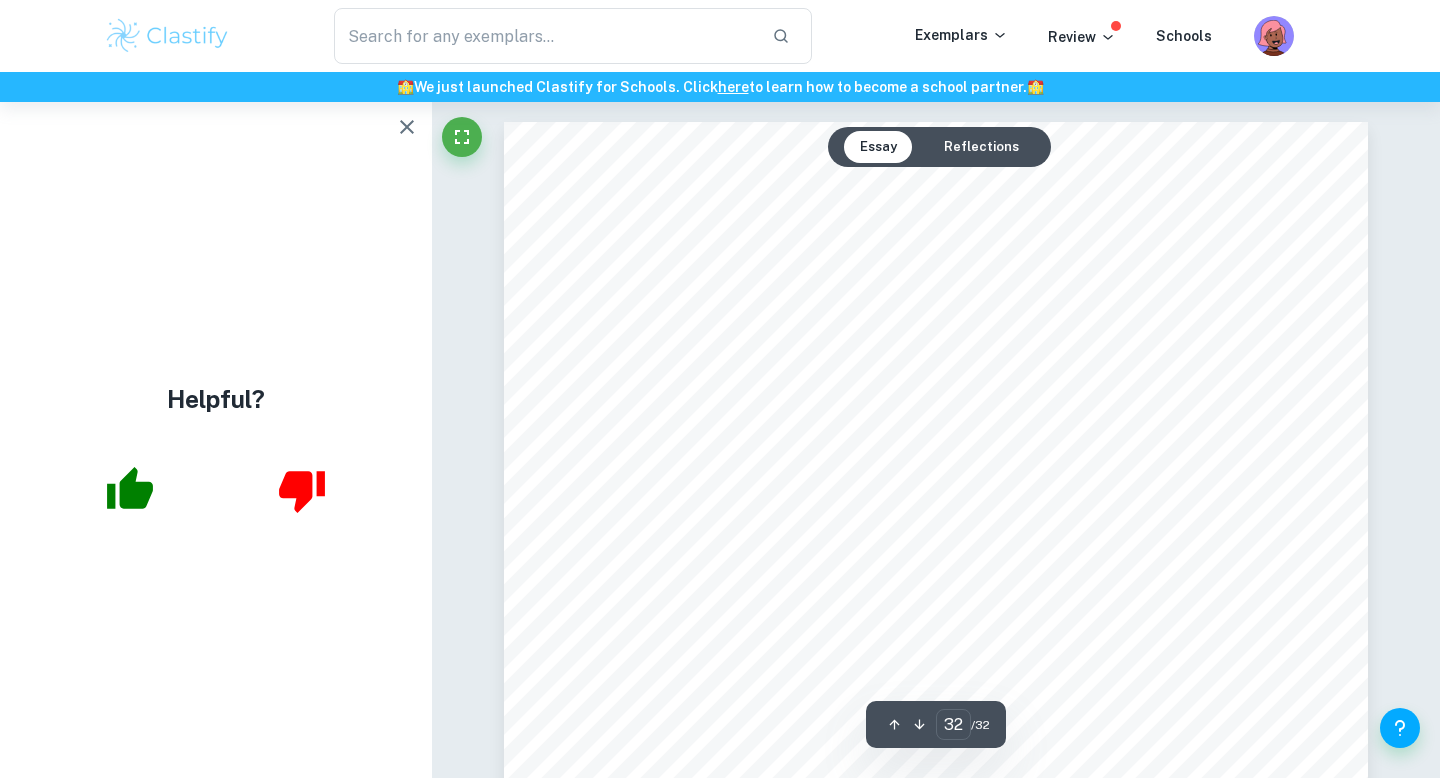scroll, scrollTop: 38161, scrollLeft: 0, axis: vertical 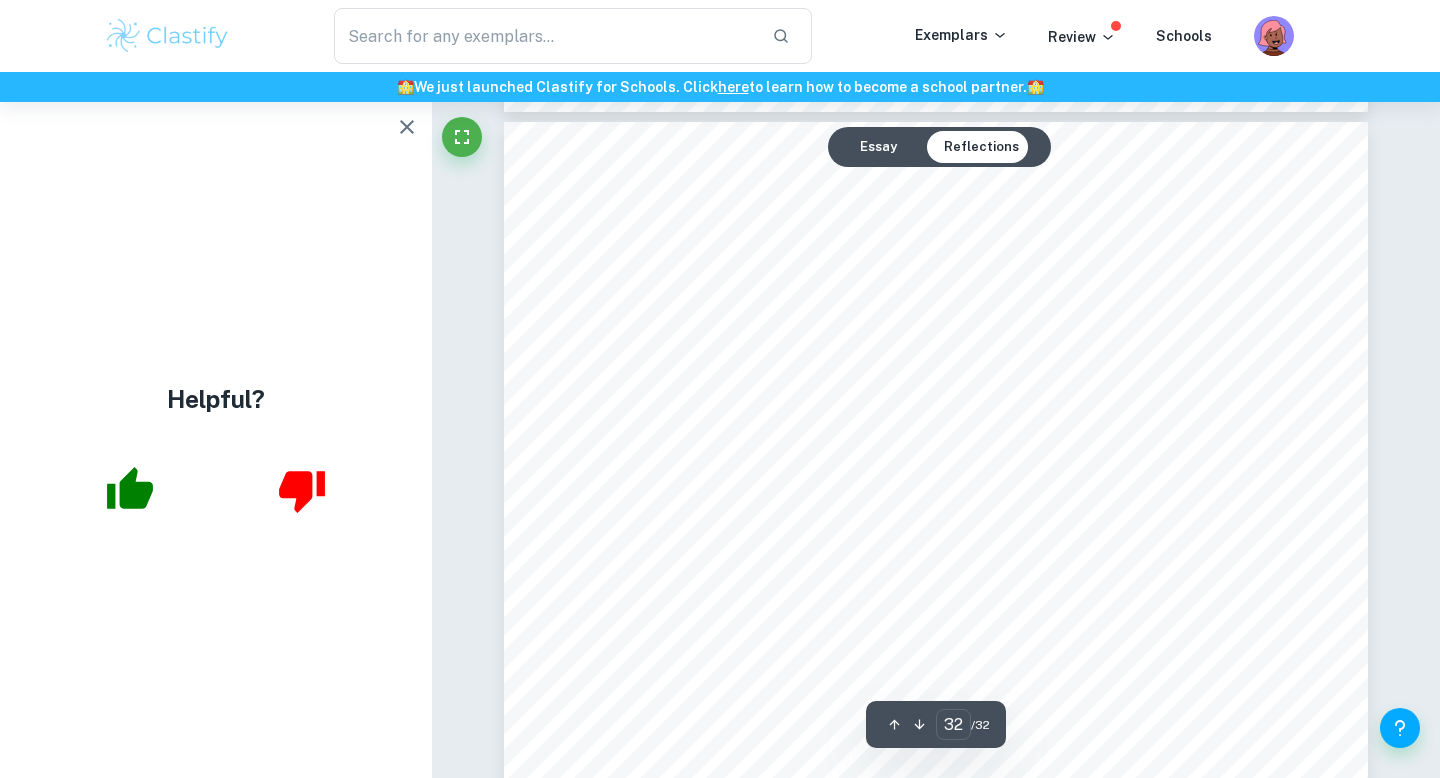 click at bounding box center [407, 127] 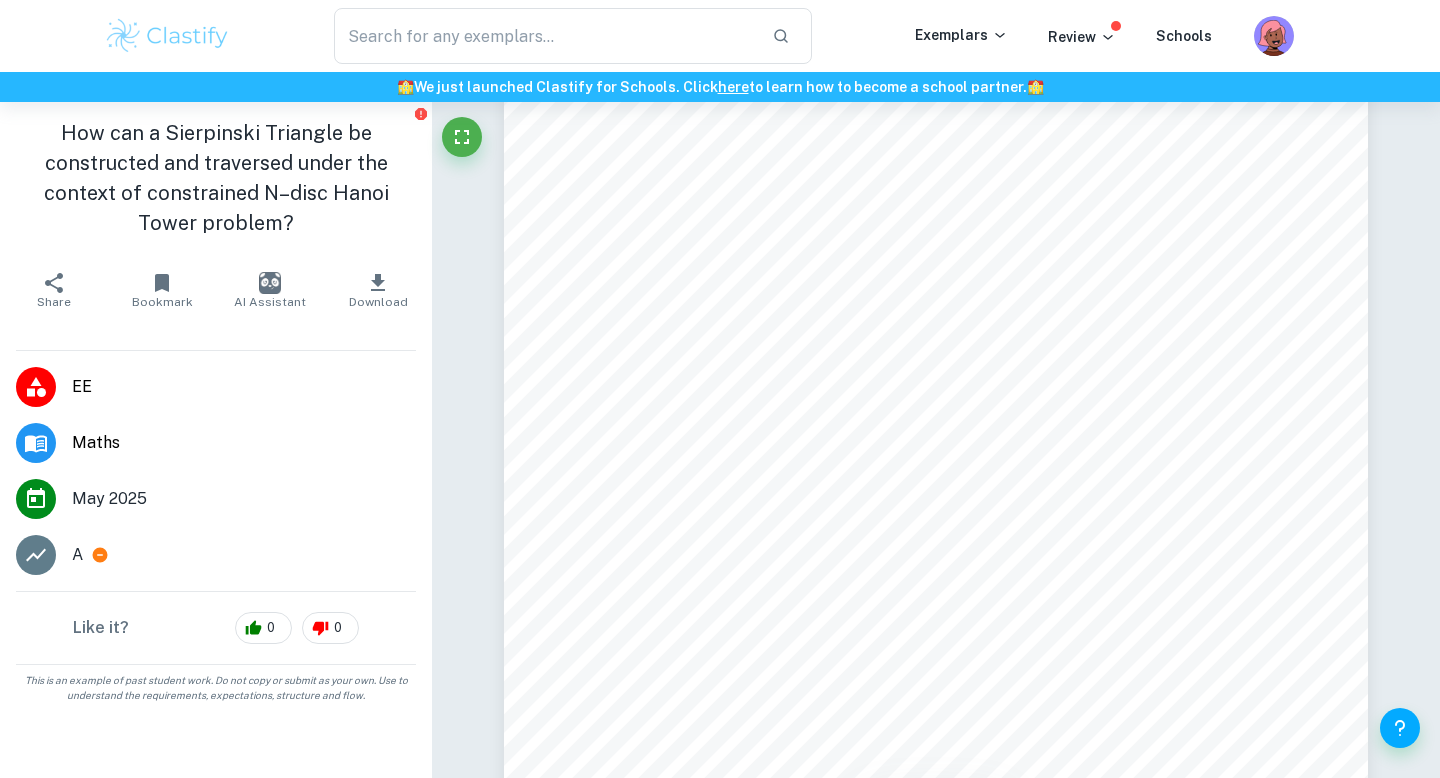 scroll, scrollTop: 38436, scrollLeft: 0, axis: vertical 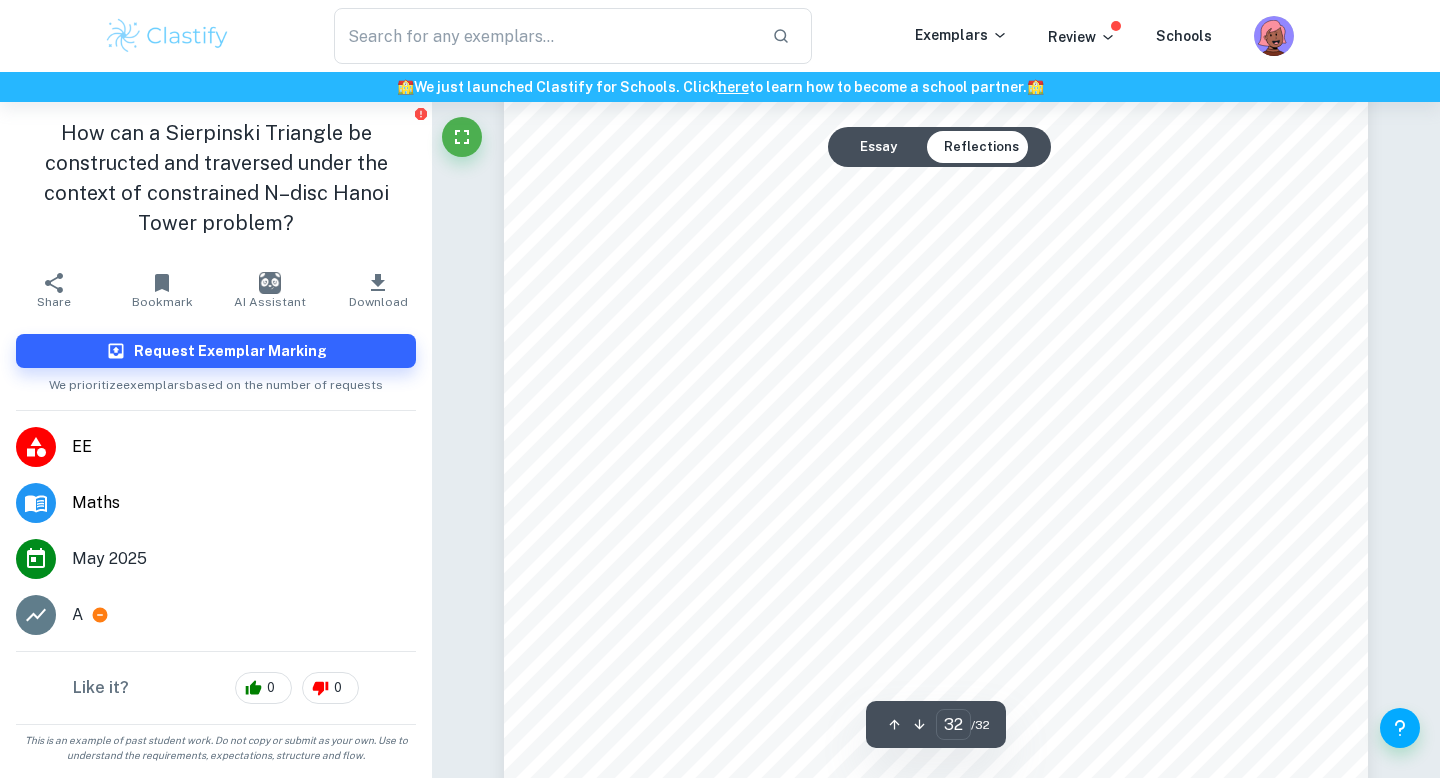 click at bounding box center (100, 615) 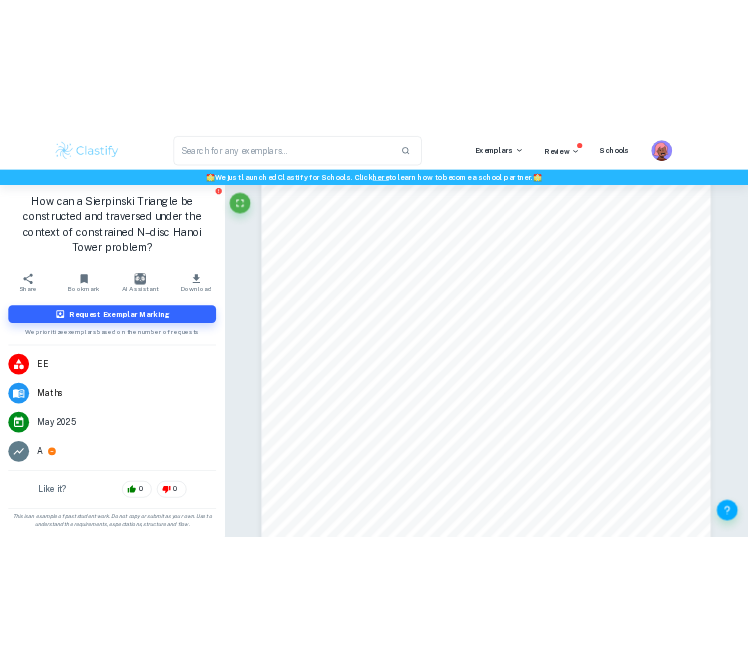 scroll, scrollTop: 4545, scrollLeft: 0, axis: vertical 